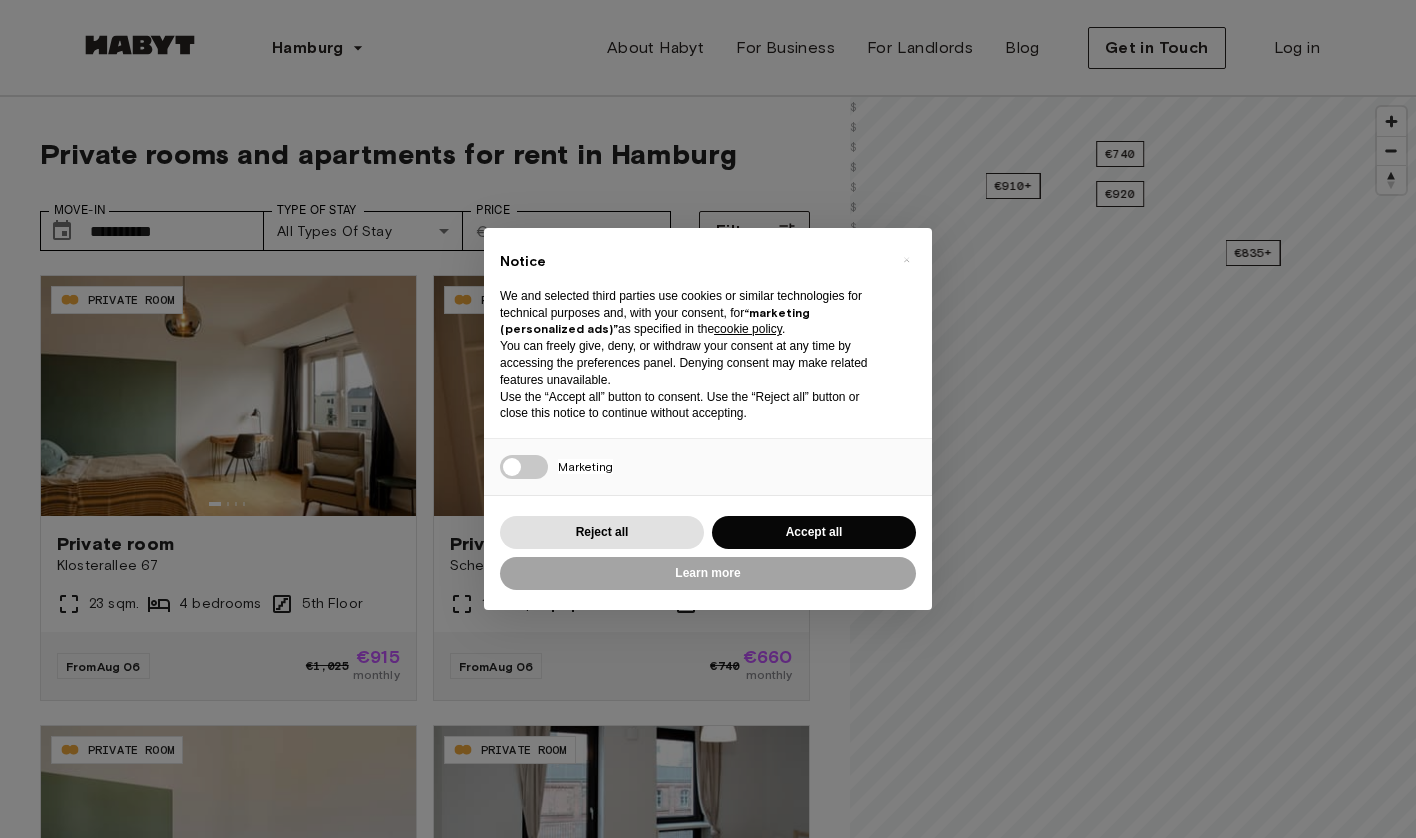 scroll, scrollTop: 0, scrollLeft: 0, axis: both 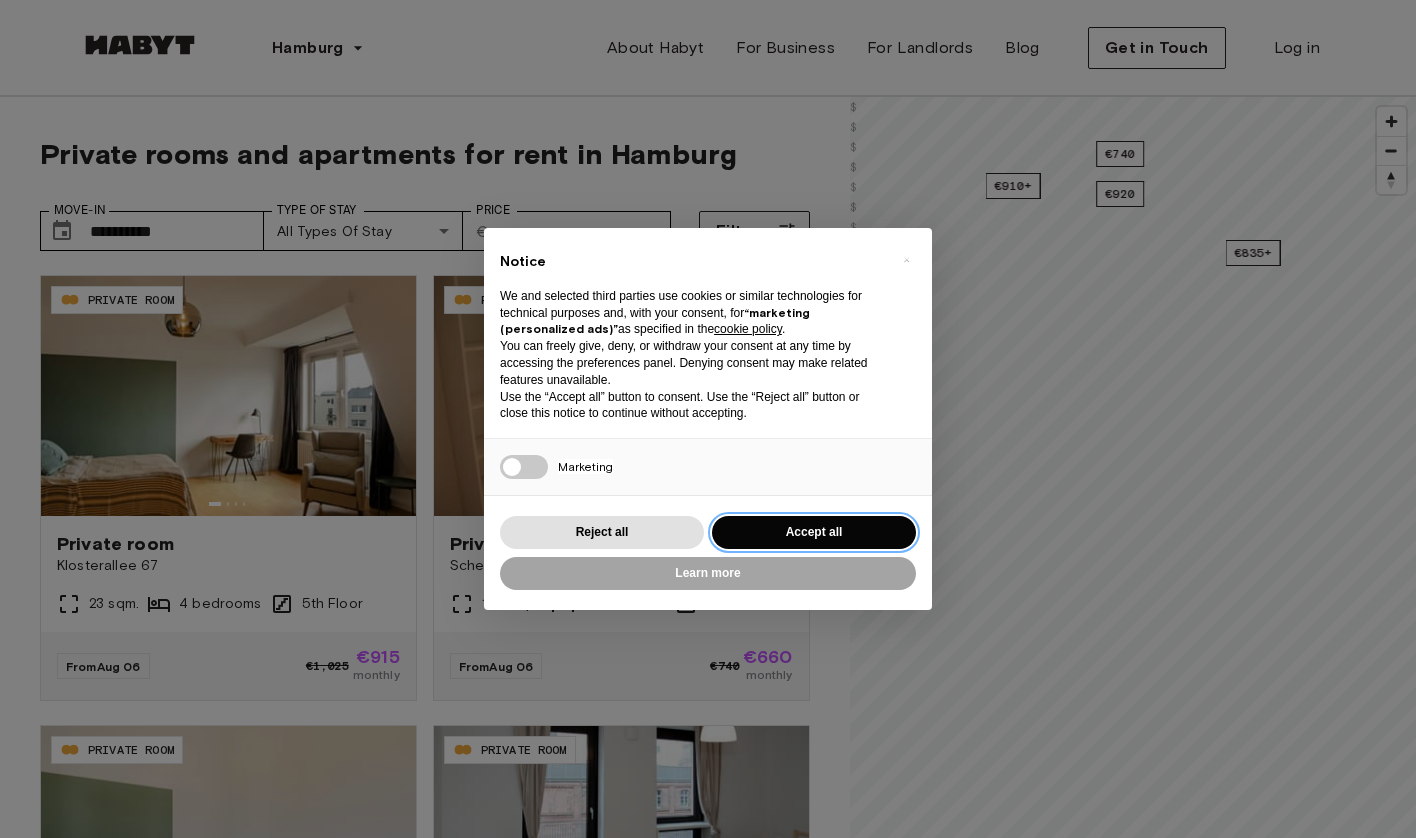 click on "Accept all" at bounding box center (814, 532) 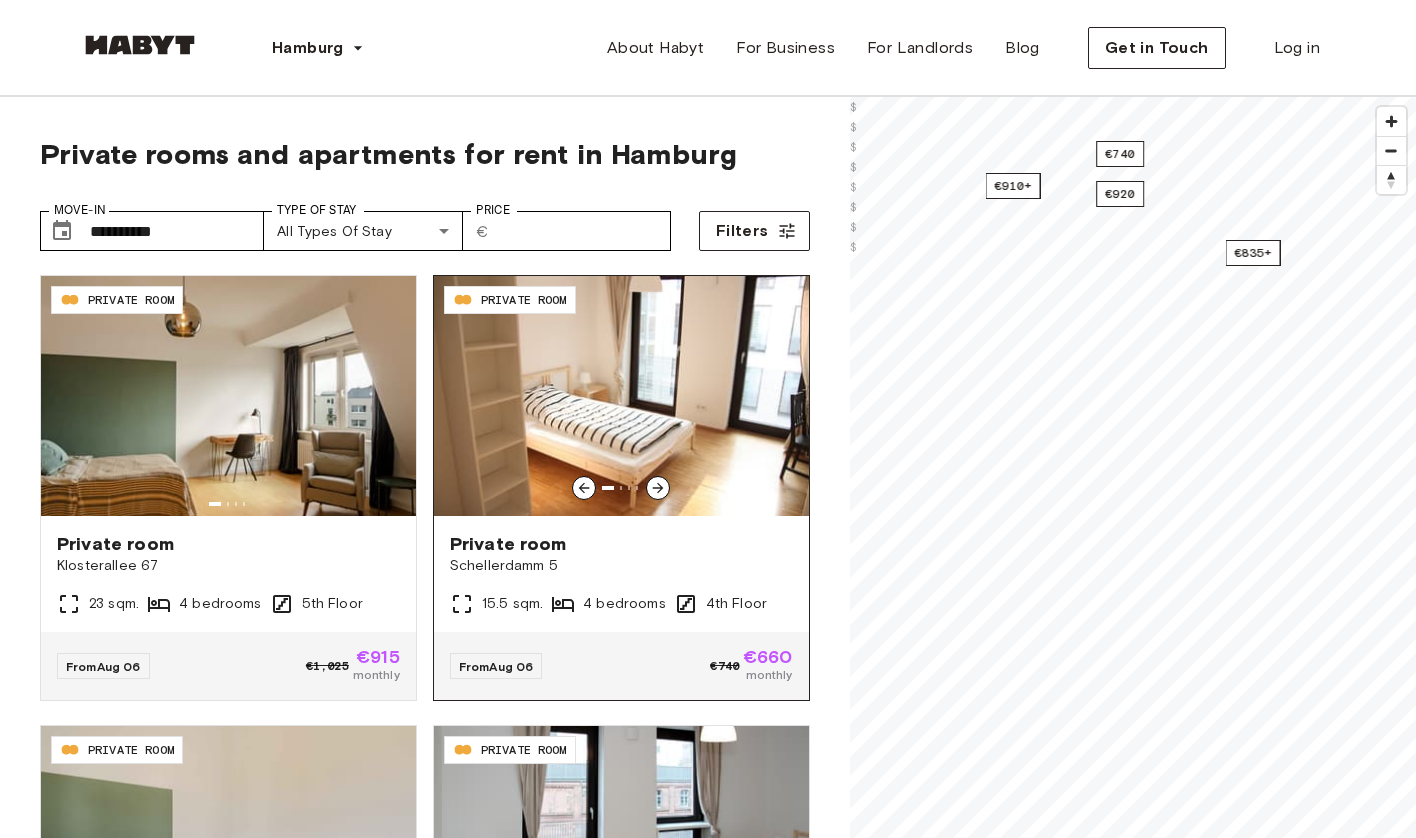 click 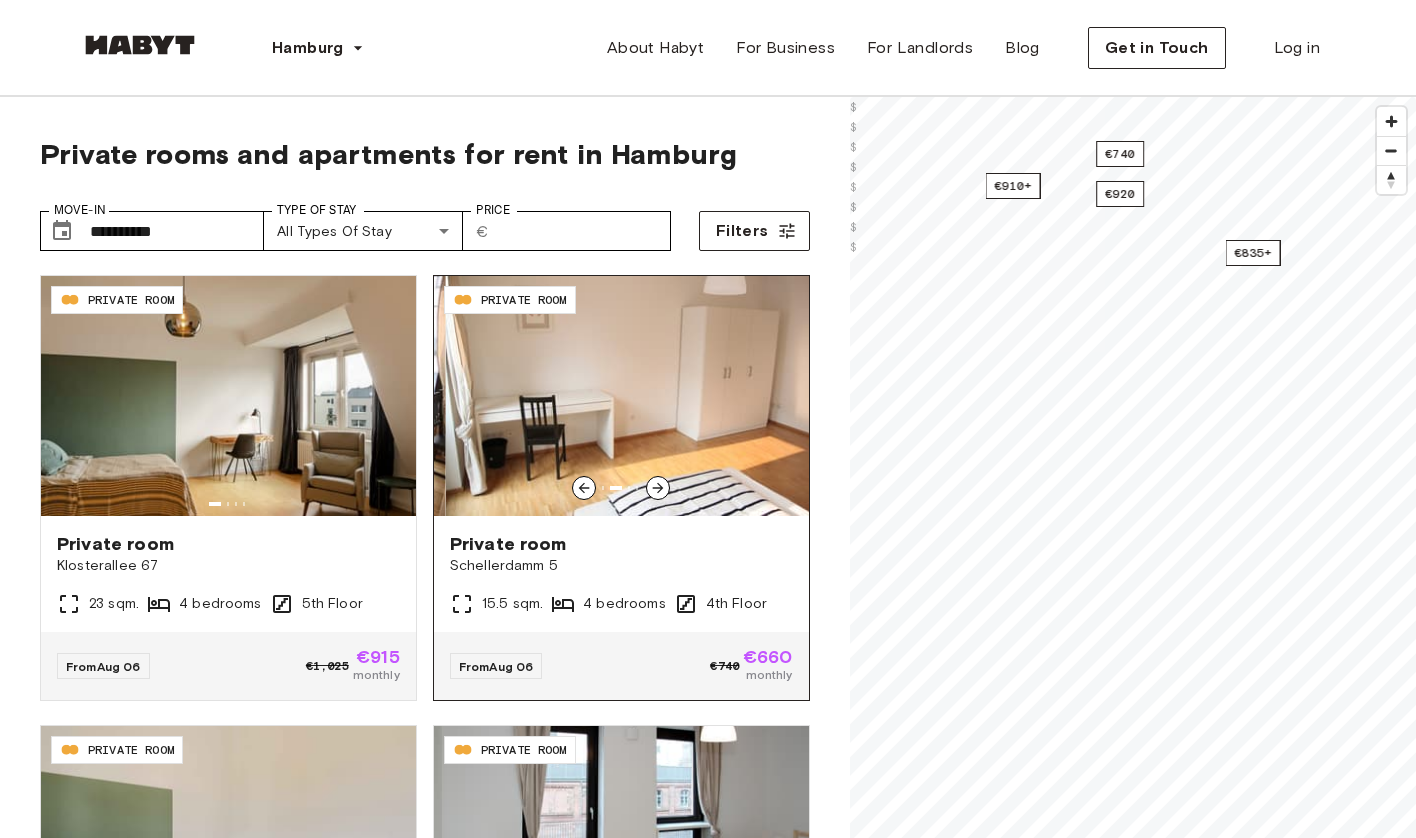 click 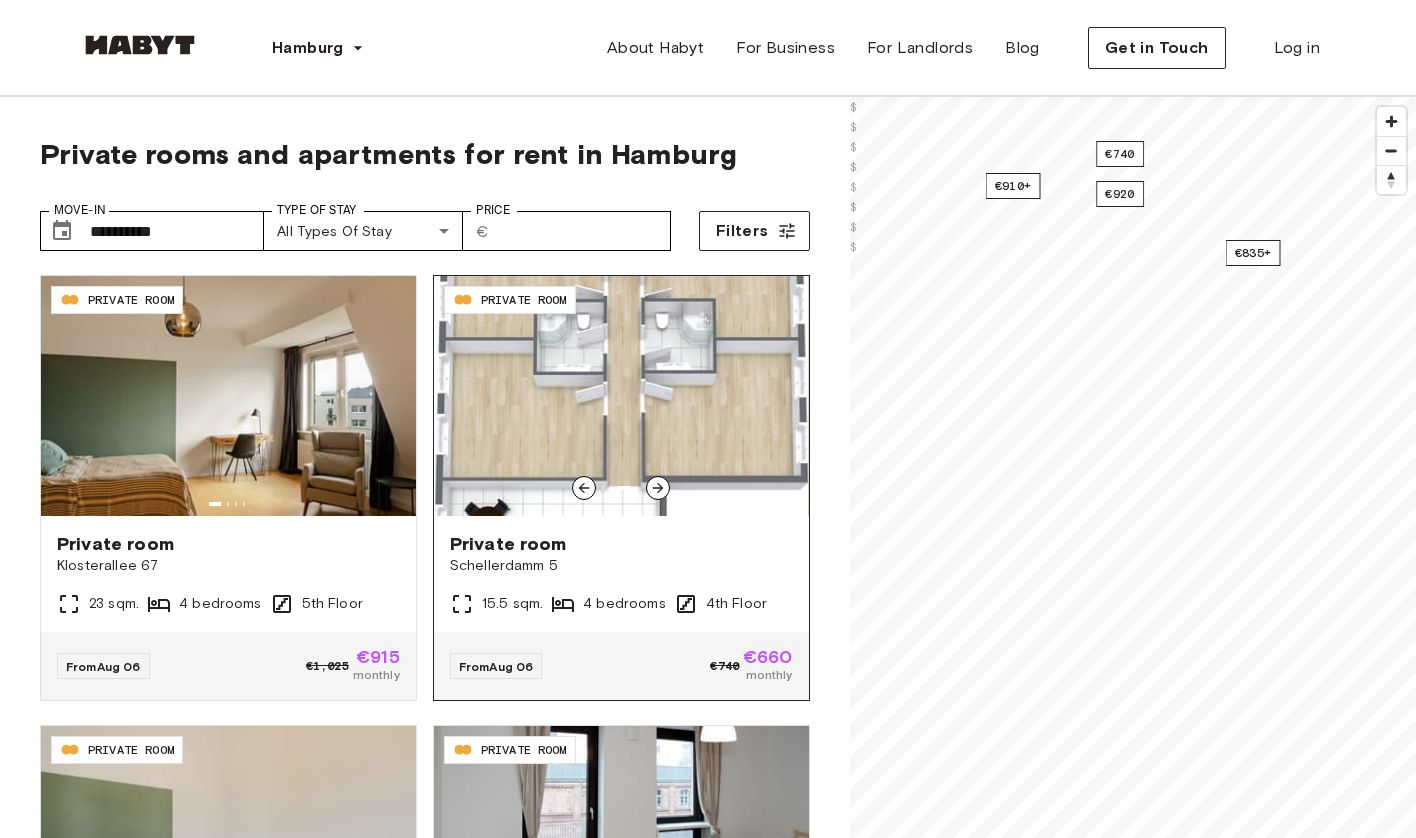 click 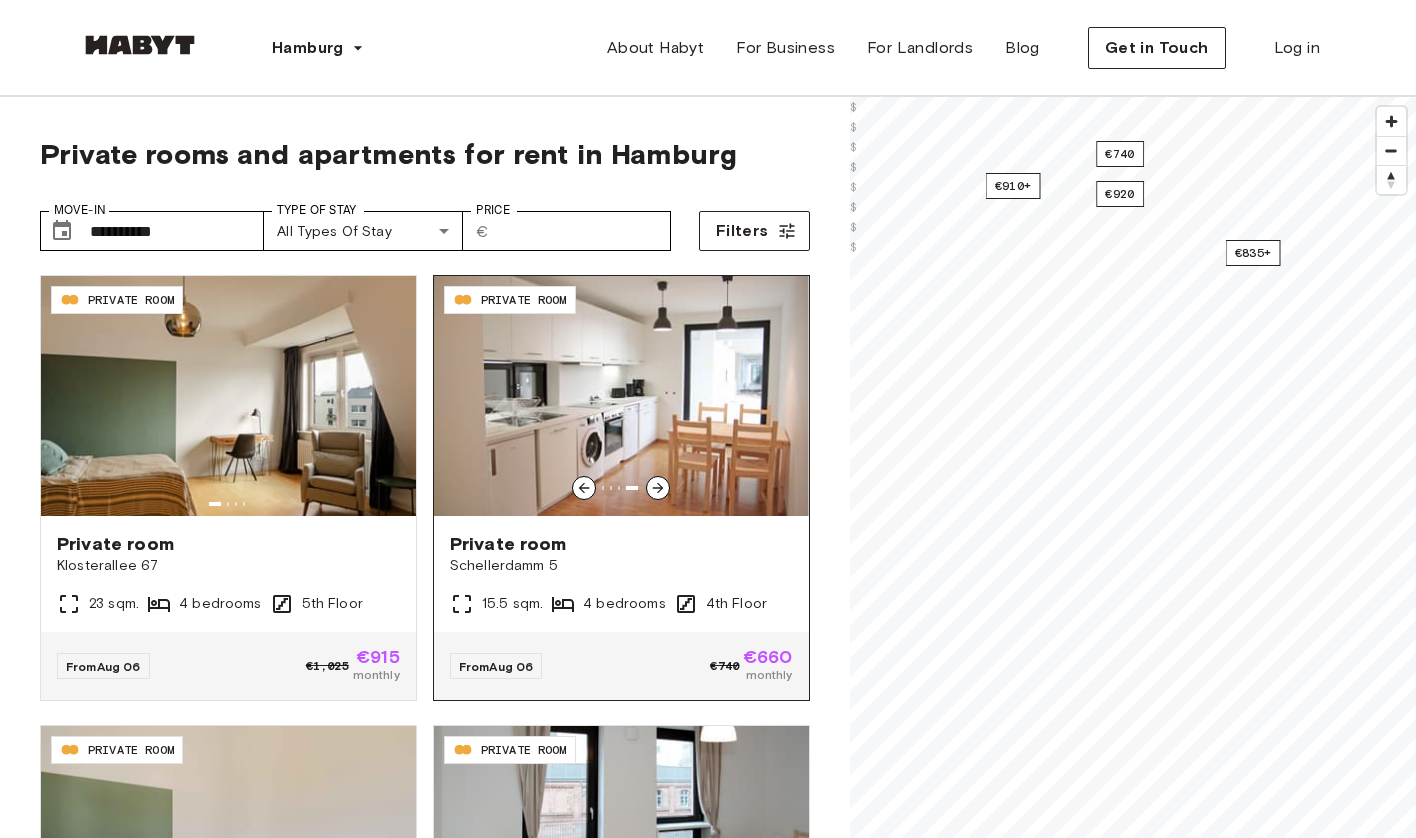 click 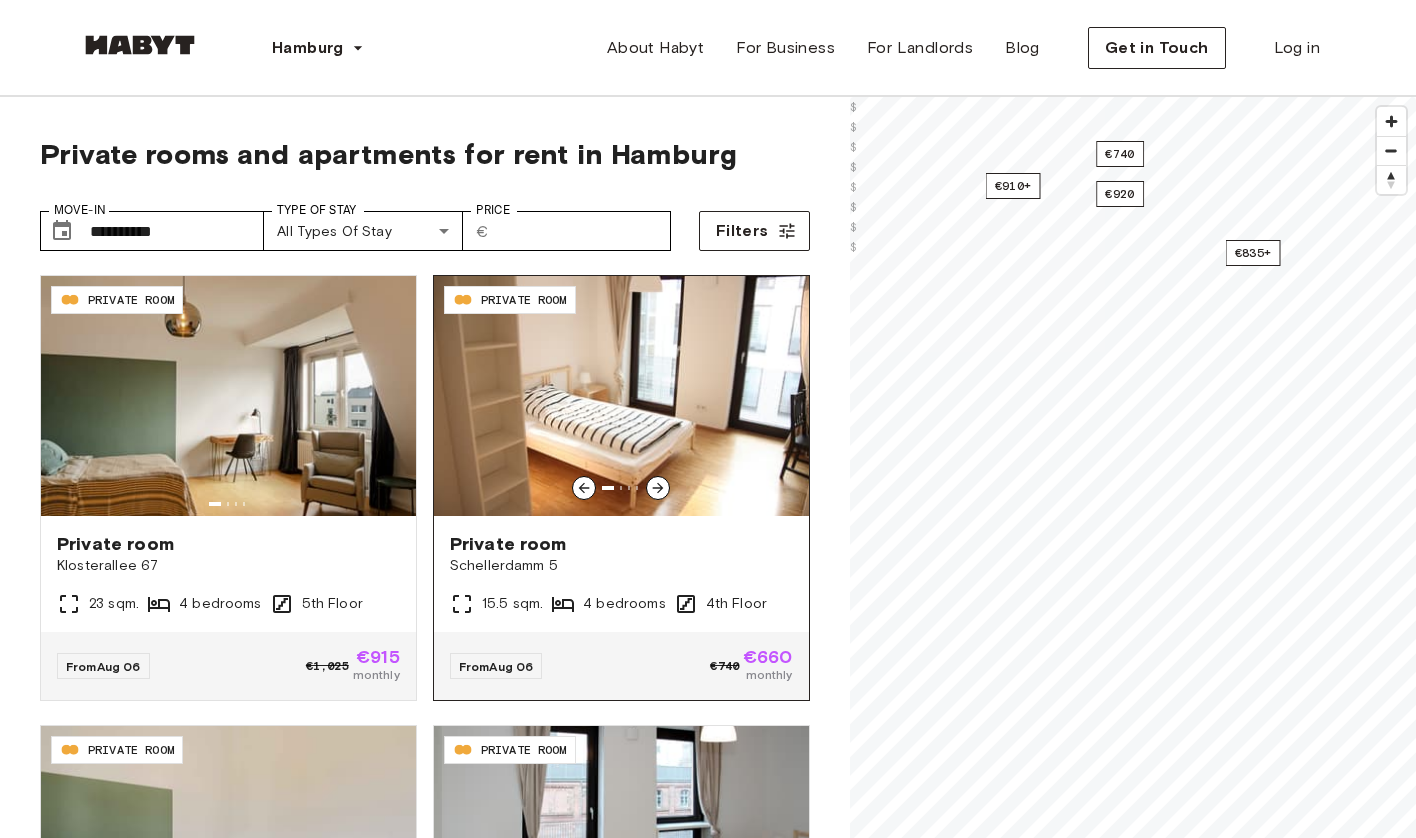 click 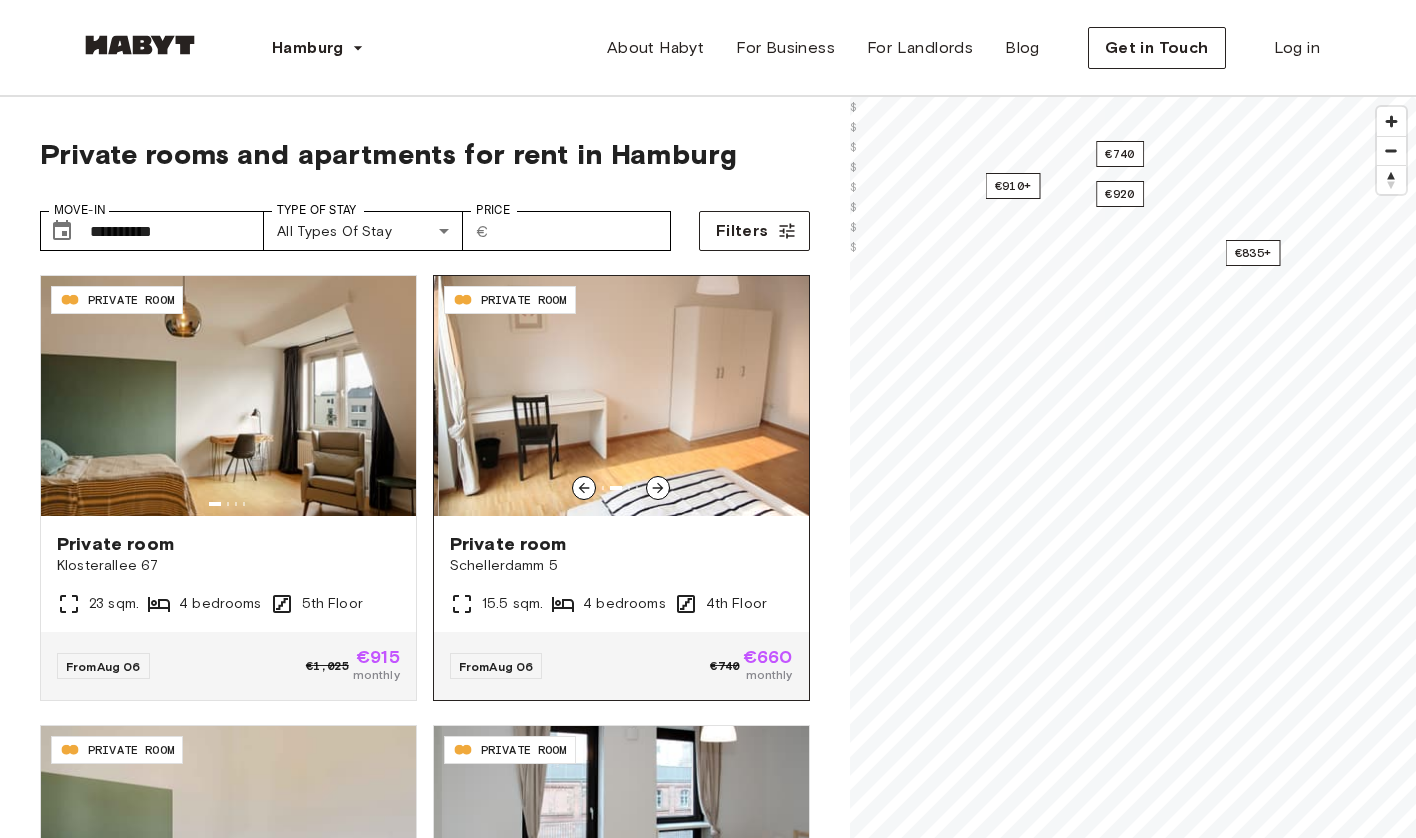 click 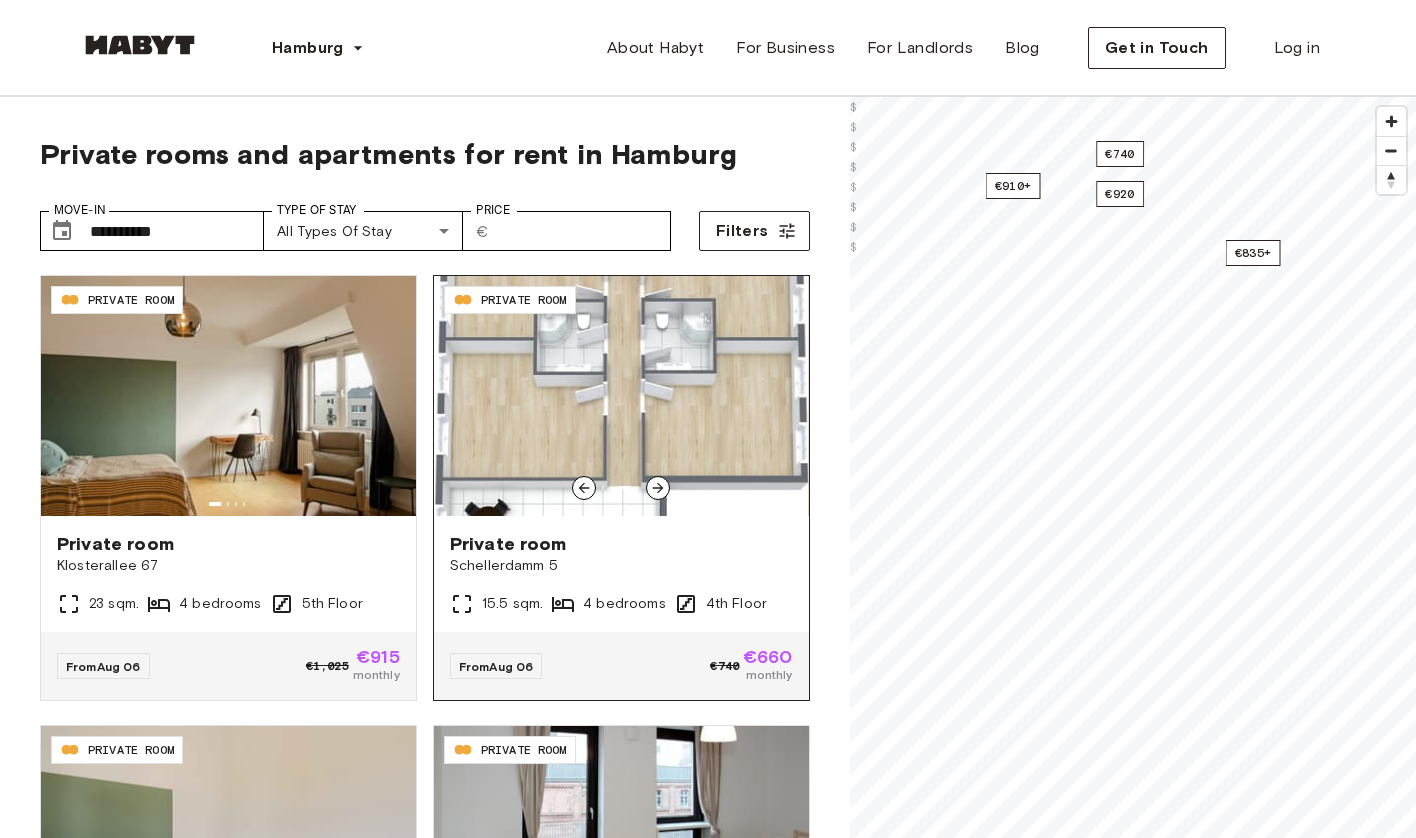 click 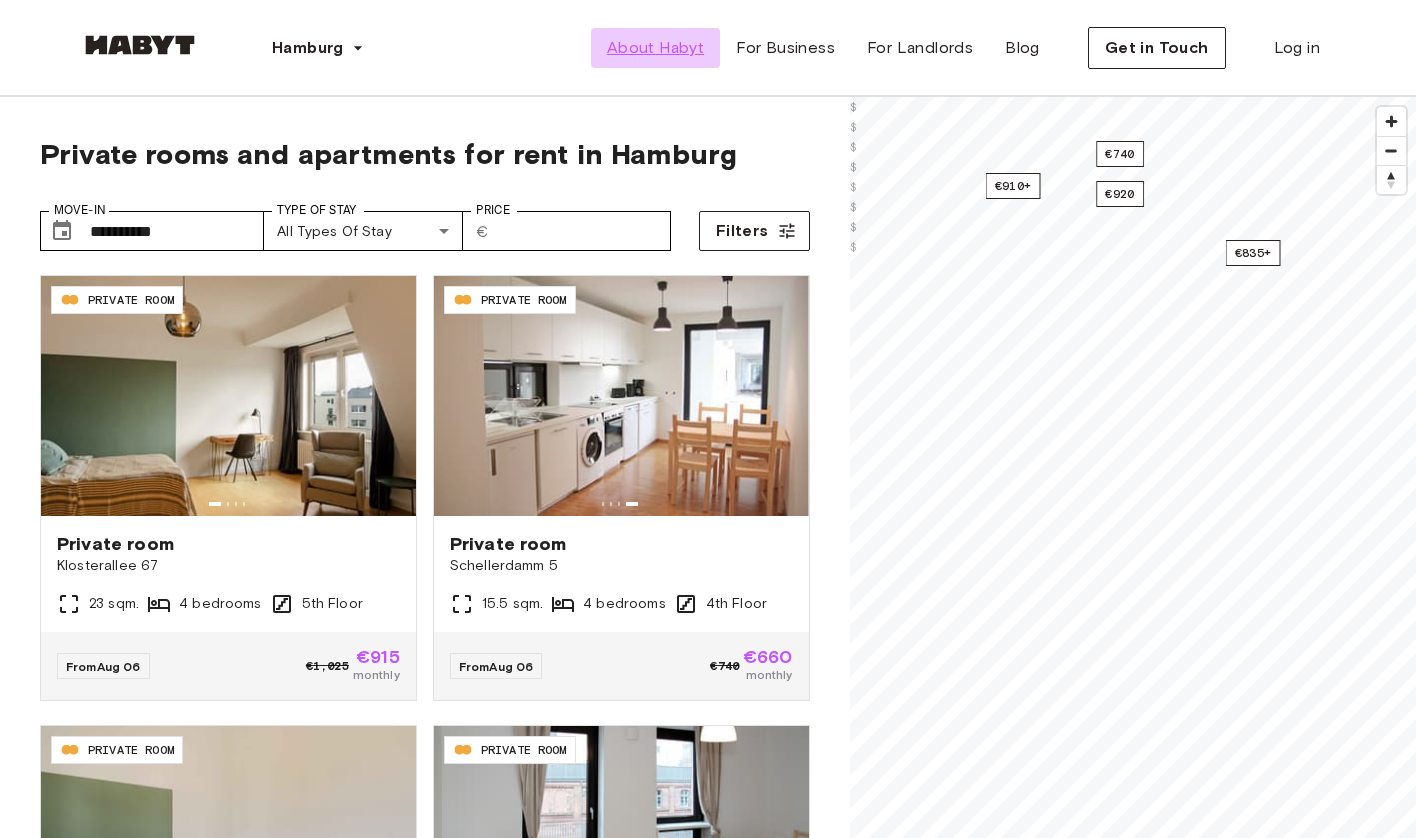 click on "About Habyt" at bounding box center (655, 48) 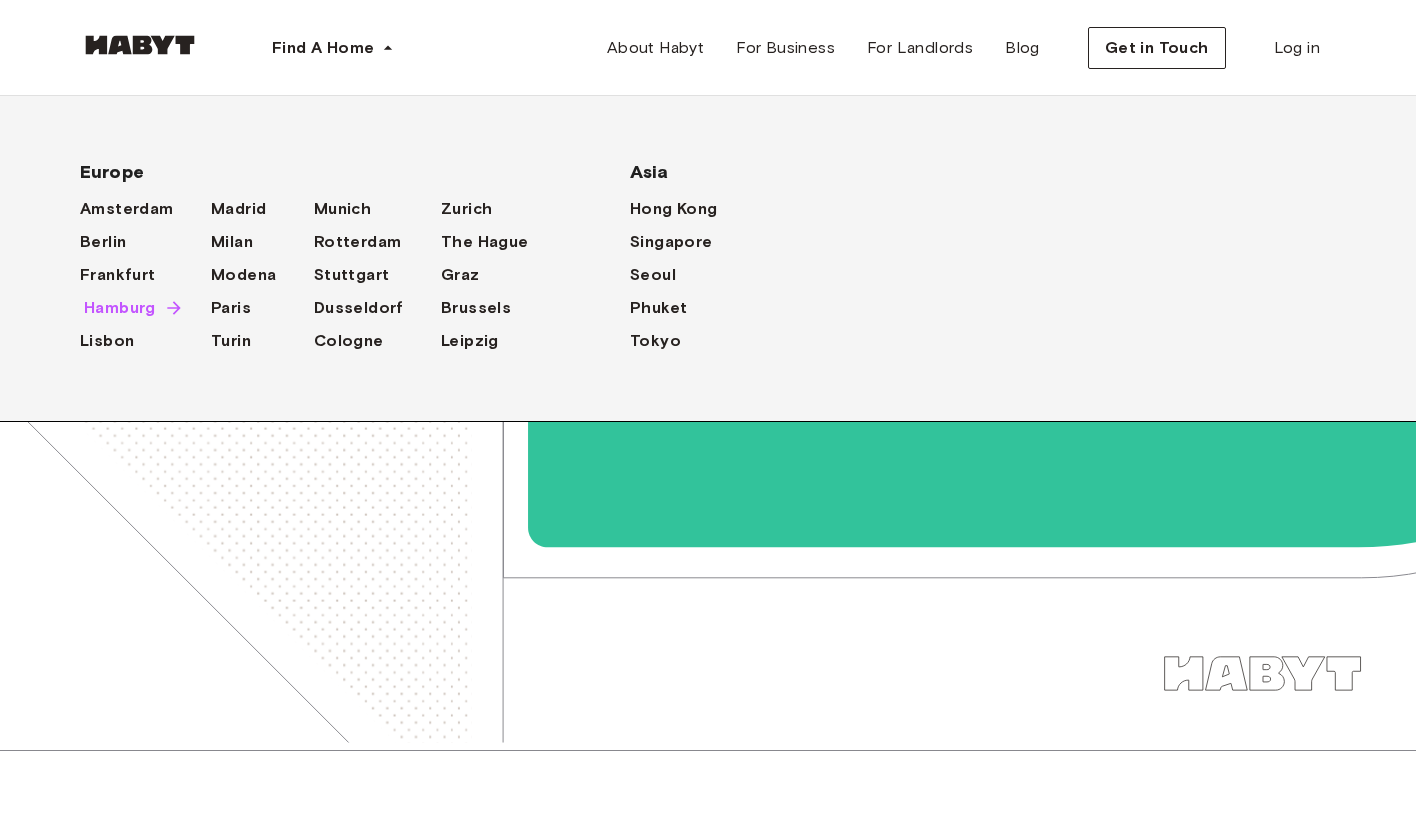 click on "Hamburg" at bounding box center [120, 308] 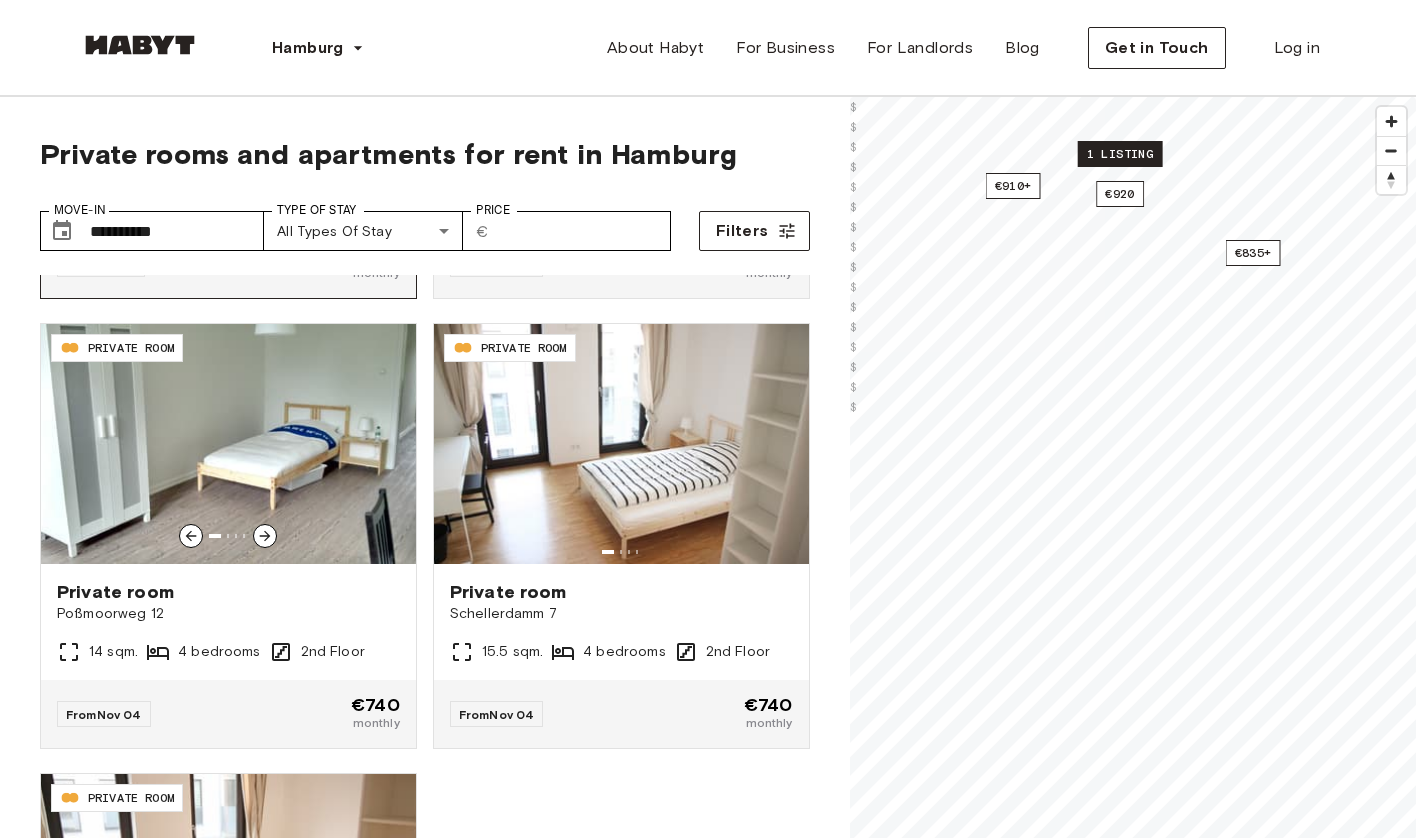 scroll, scrollTop: 3228, scrollLeft: 0, axis: vertical 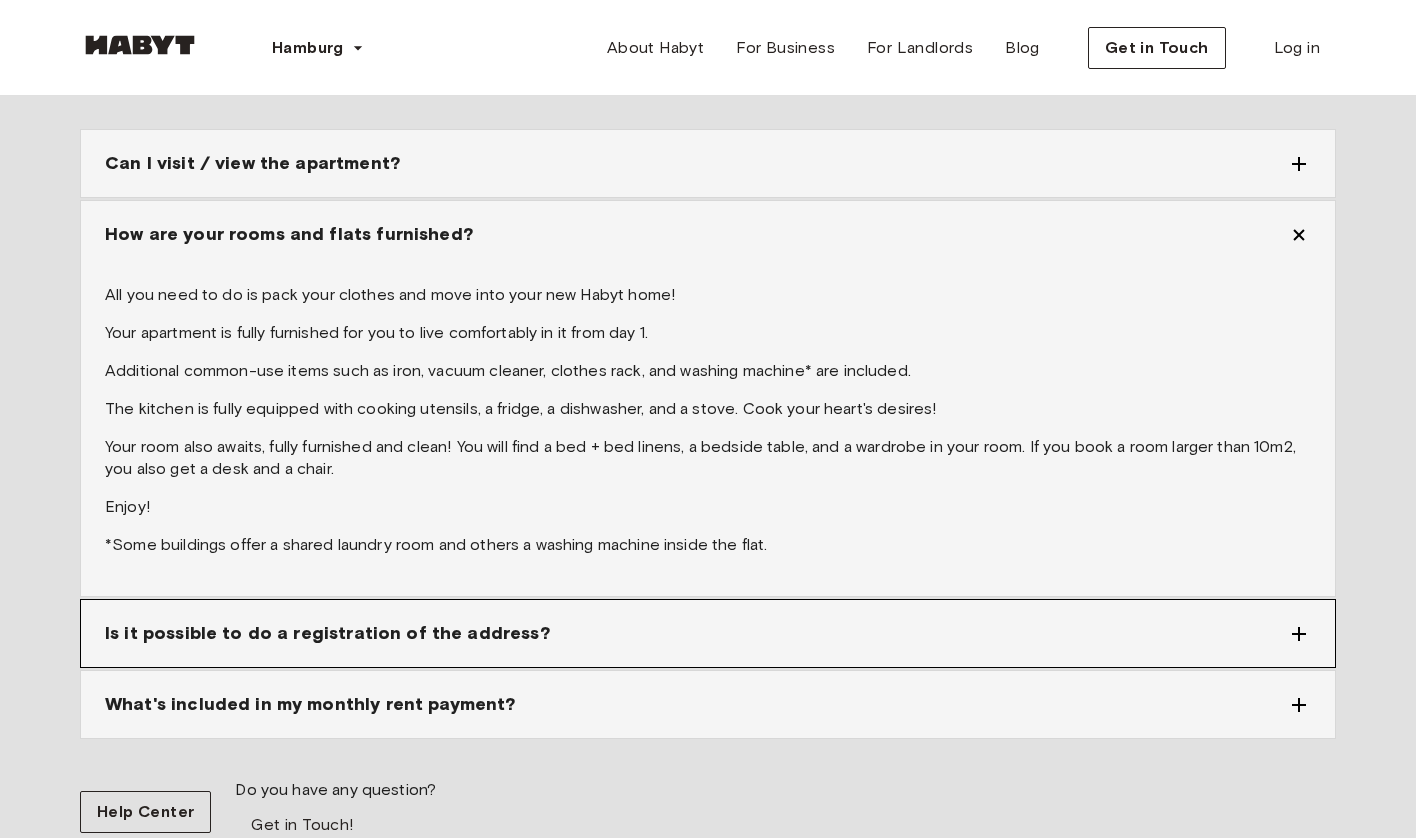 click on "Is it possible to do a registration of the address?" at bounding box center [327, 633] 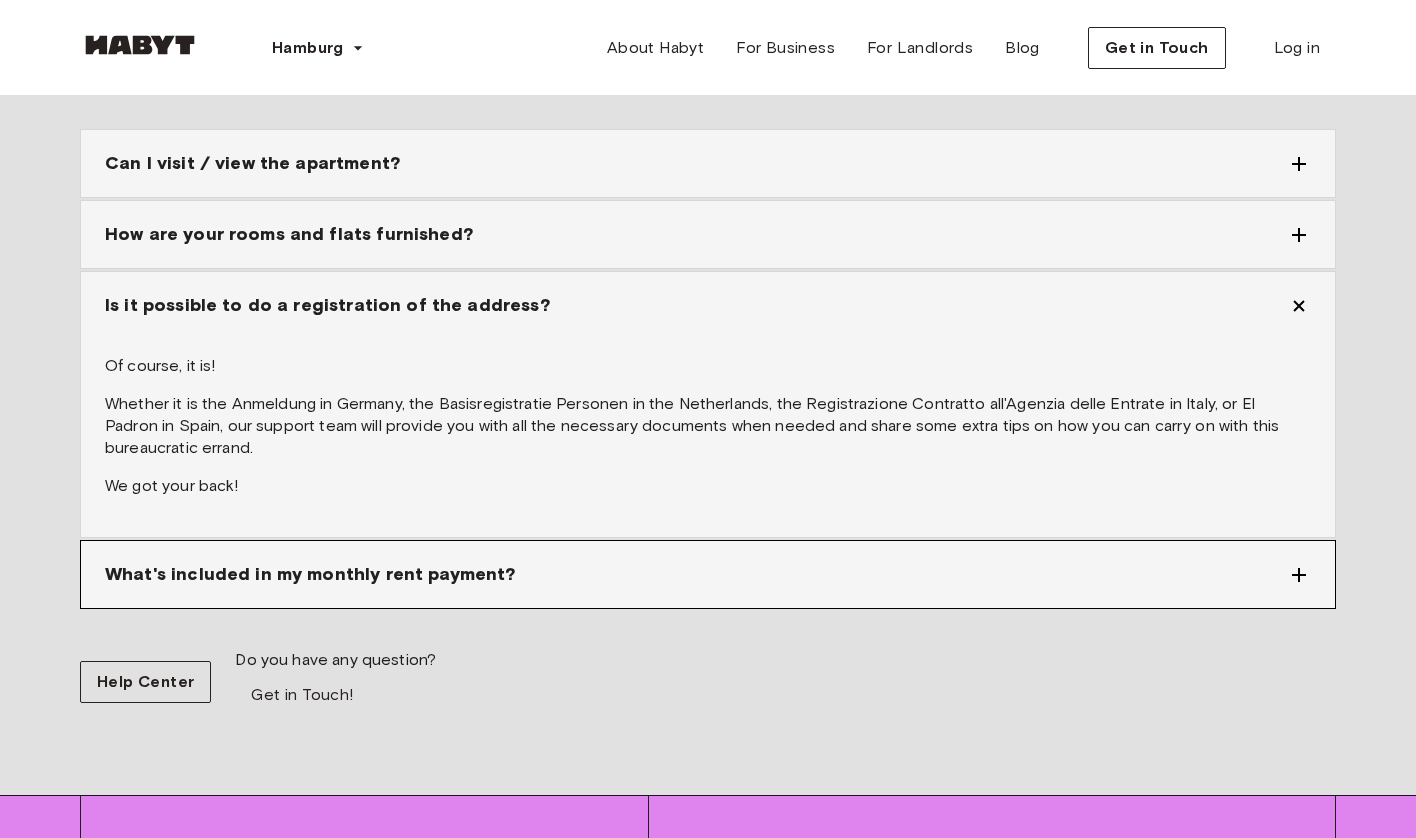 click on "What's included in my monthly rent payment?" at bounding box center (696, 574) 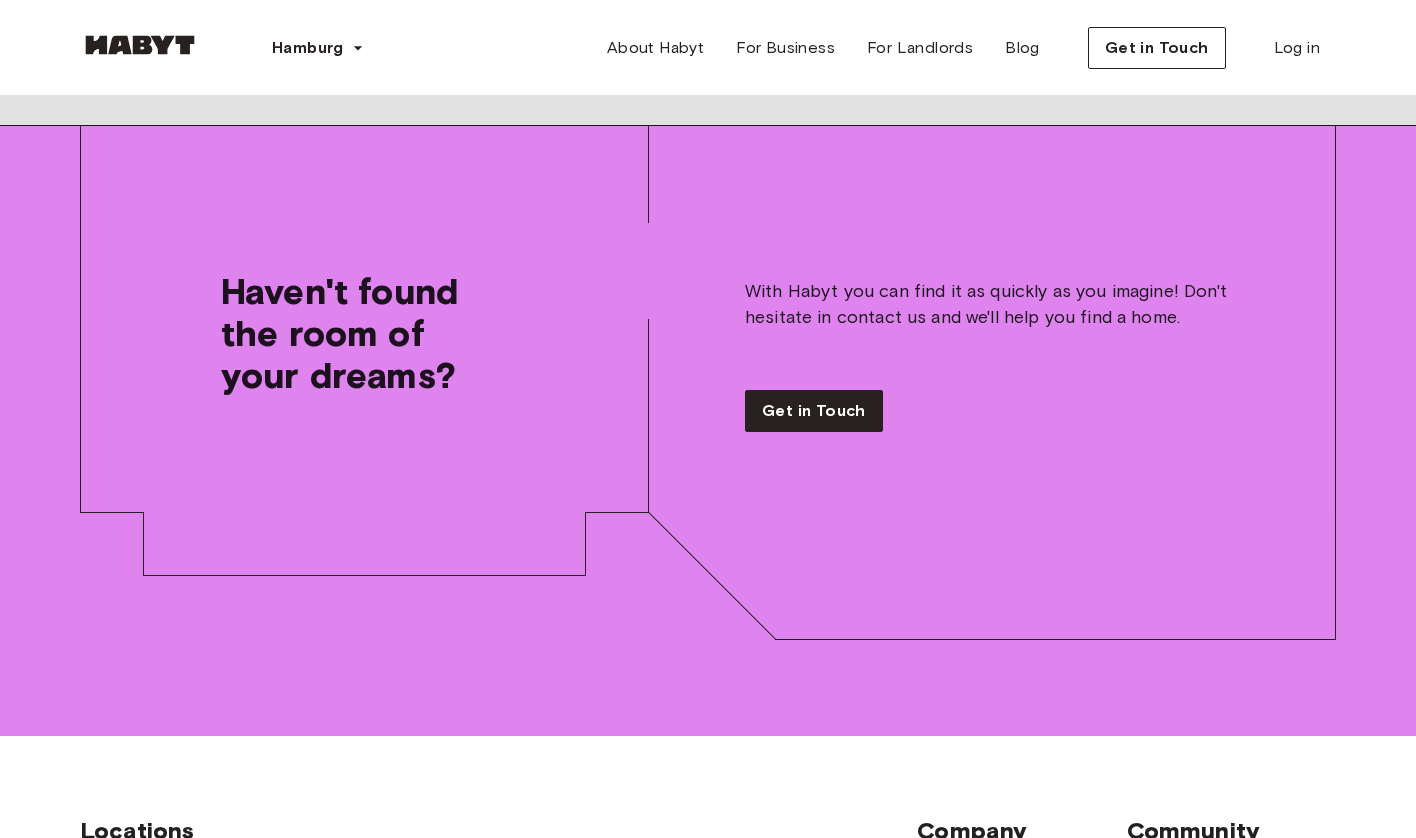 scroll, scrollTop: 3171, scrollLeft: 0, axis: vertical 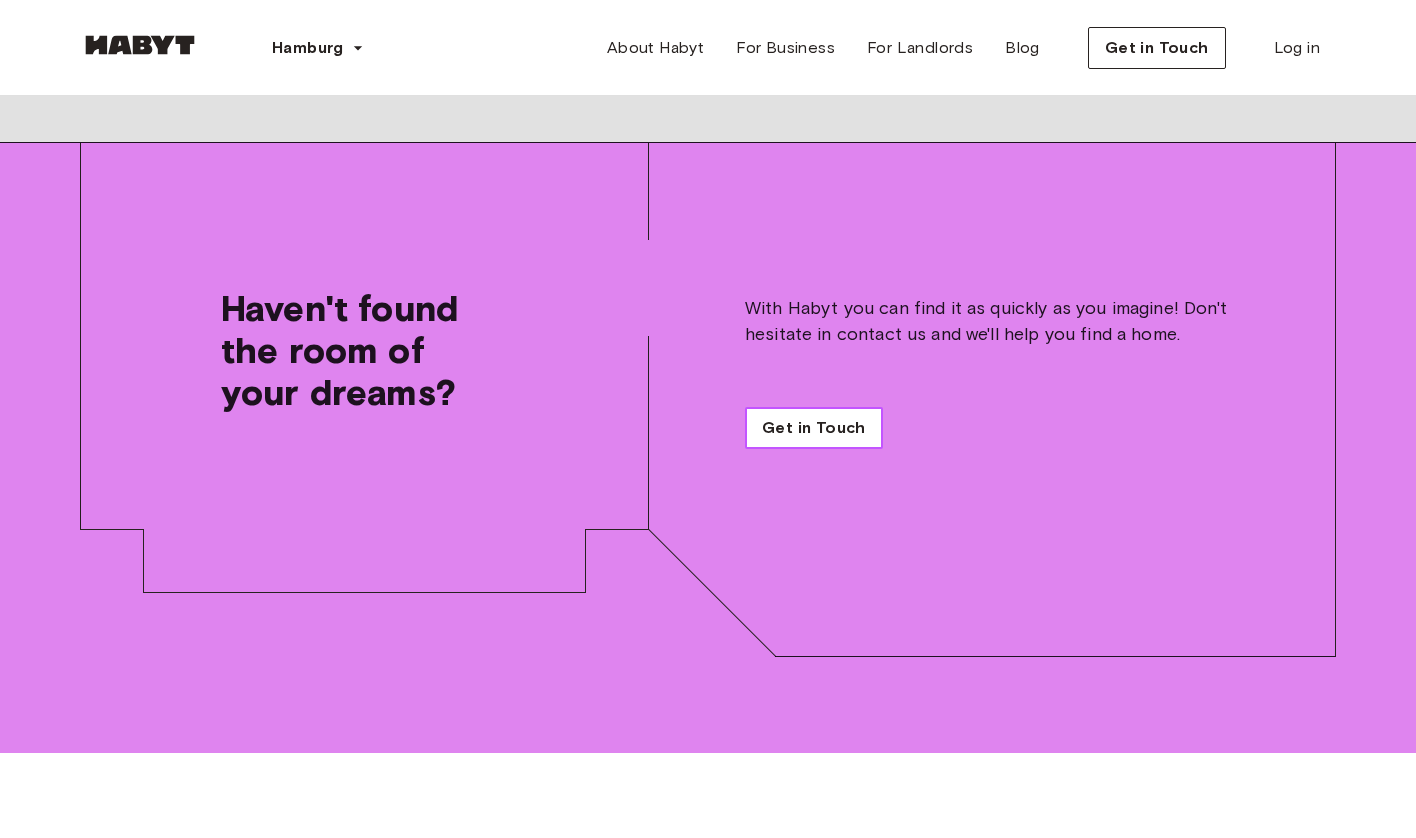 click on "Get in Touch" at bounding box center (814, 428) 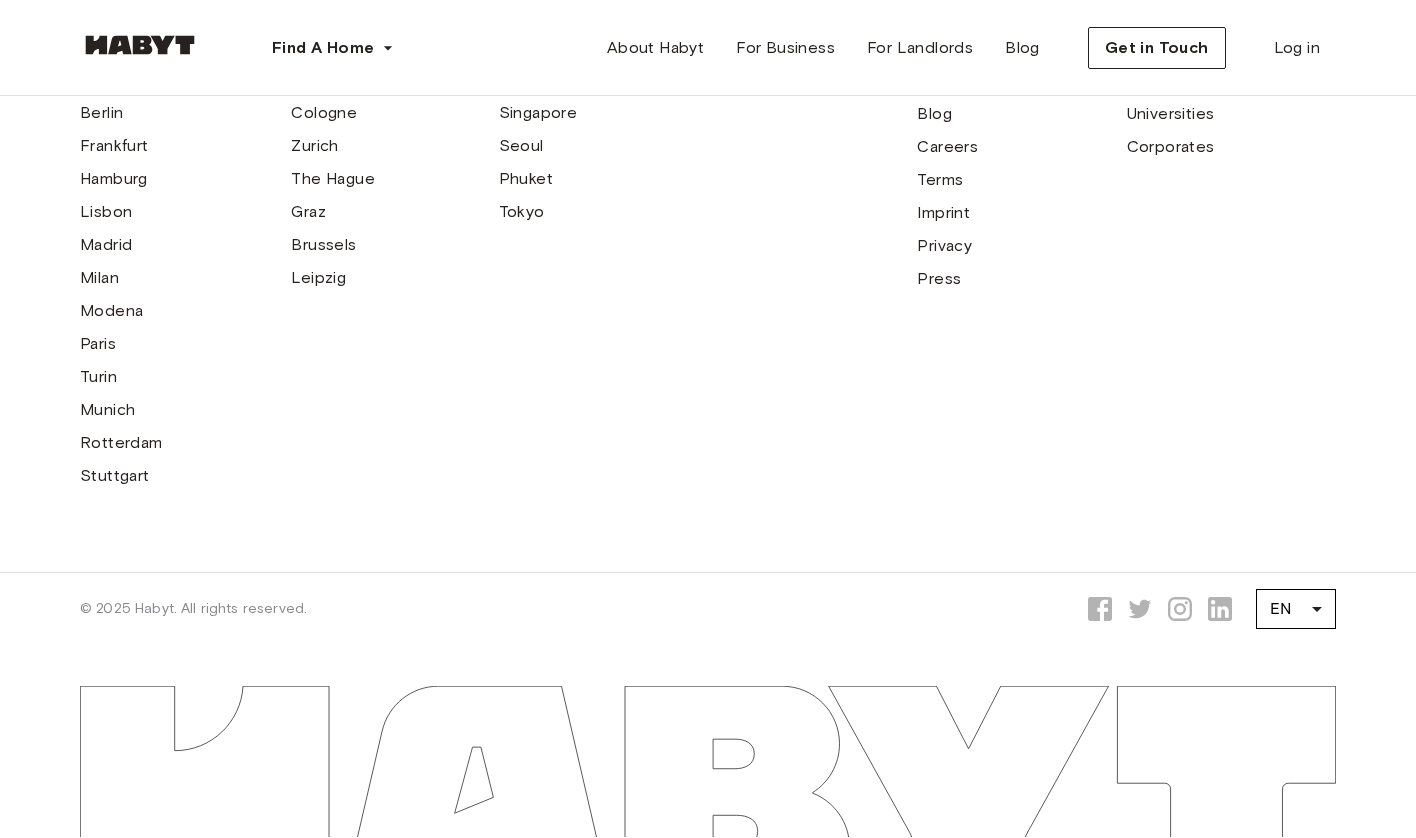 scroll, scrollTop: 0, scrollLeft: 0, axis: both 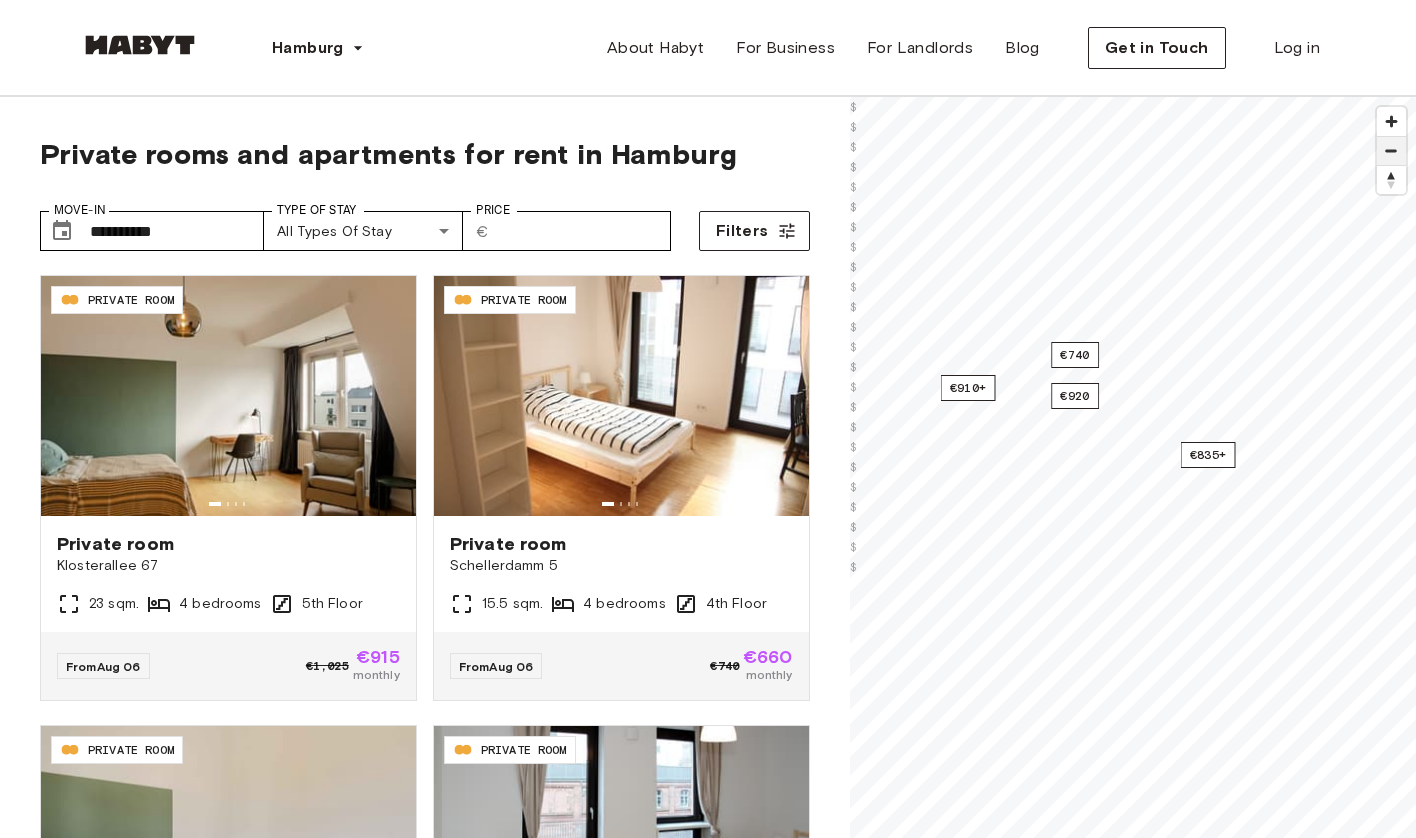 click at bounding box center (1391, 151) 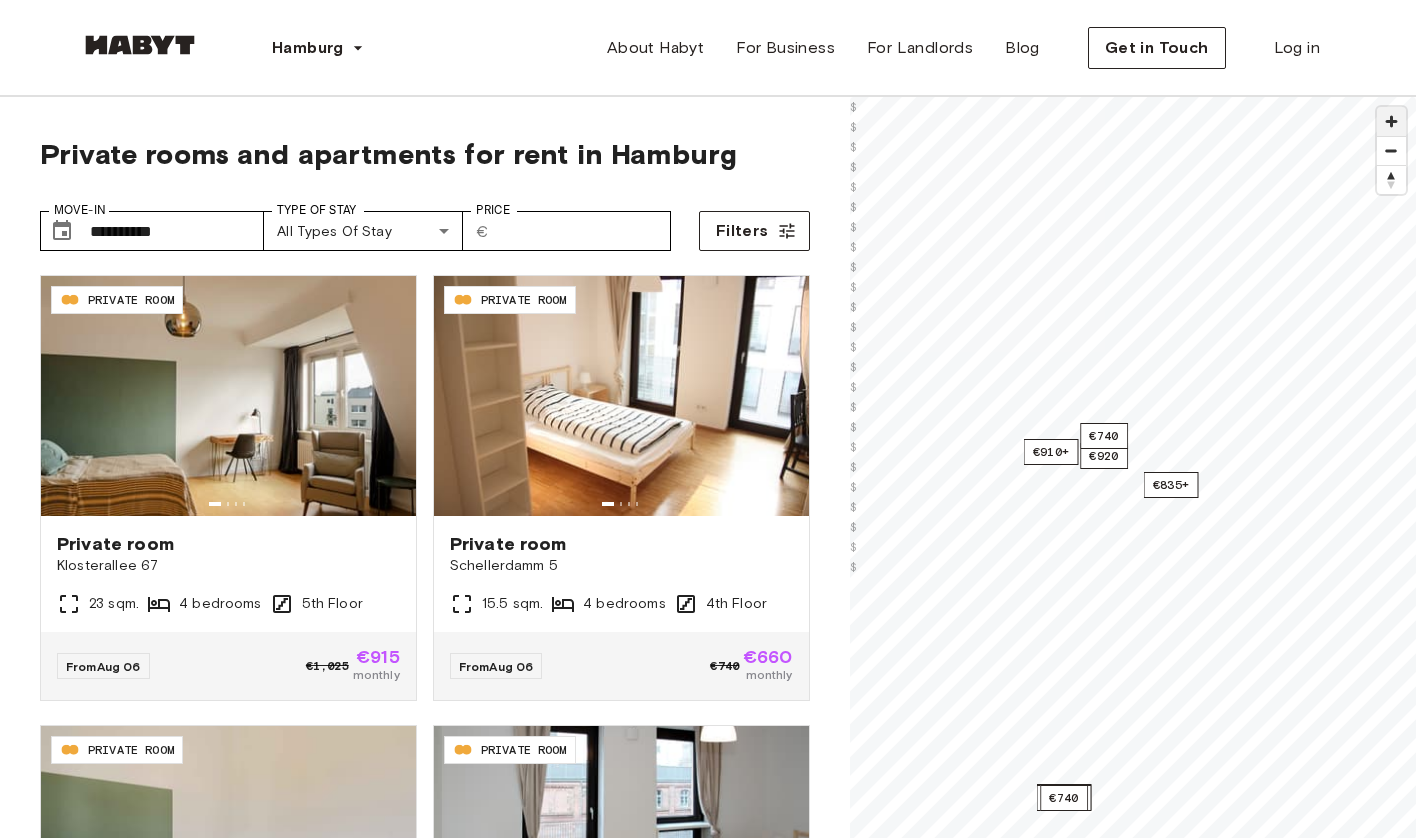 click at bounding box center [1391, 121] 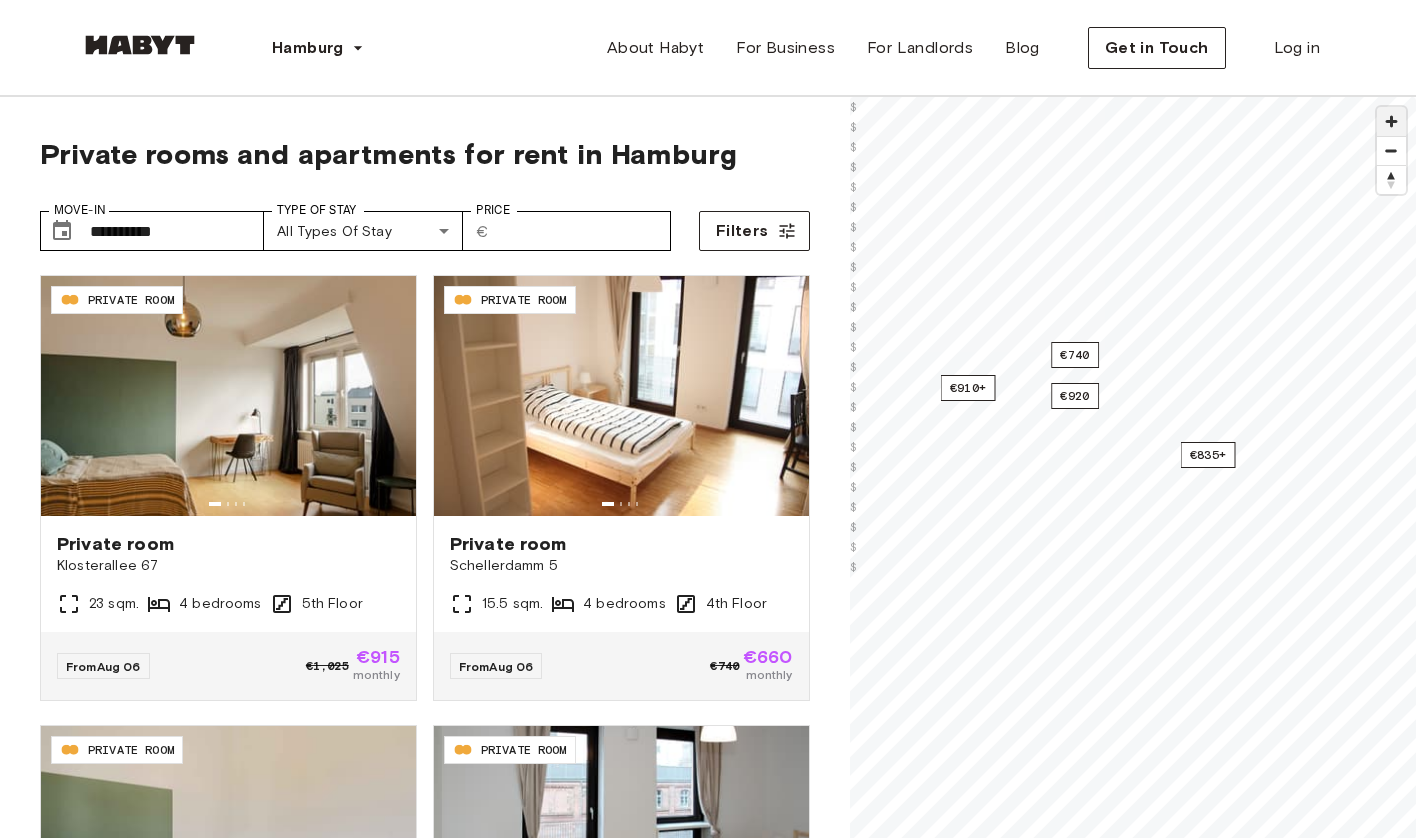 click at bounding box center [1391, 121] 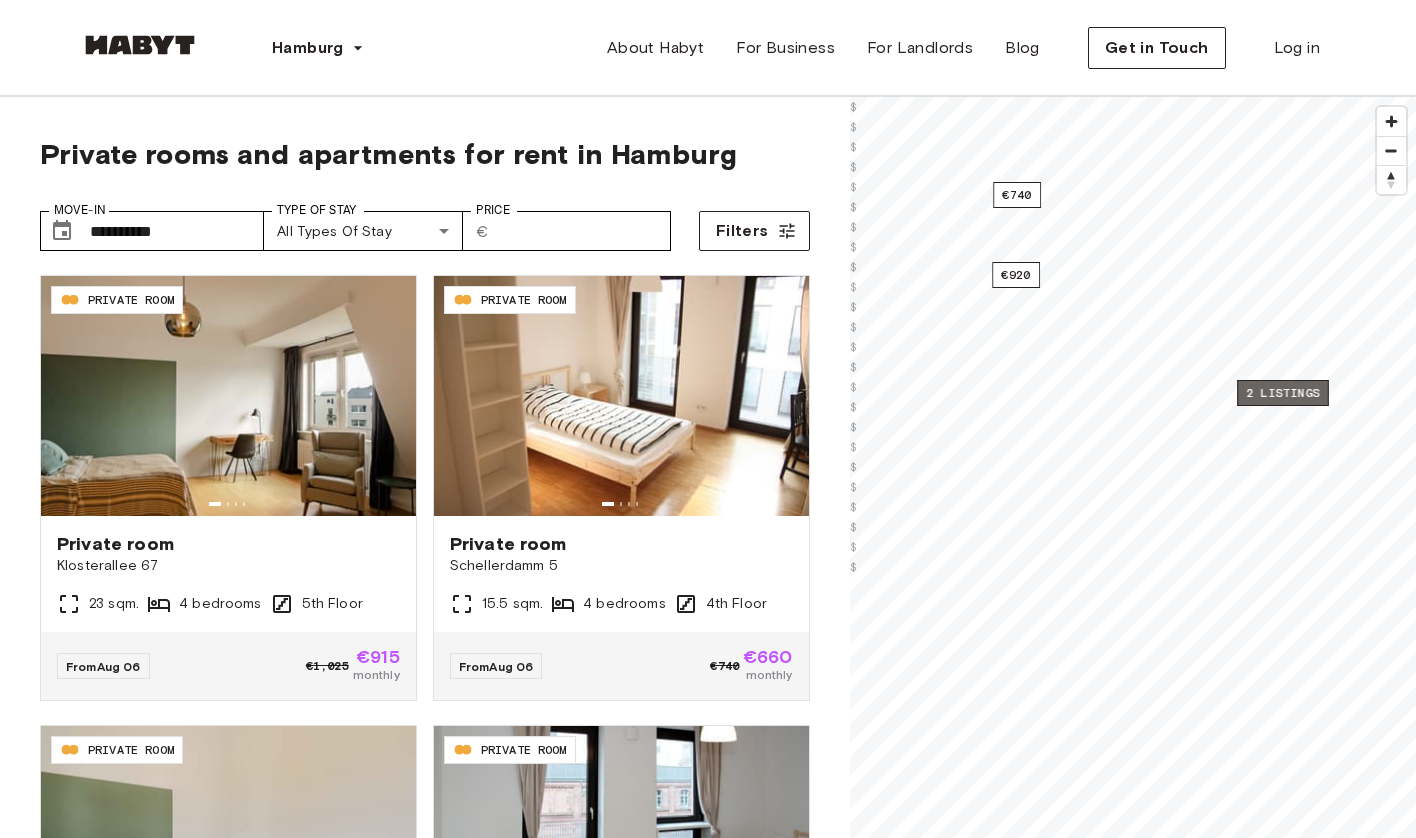 click on "2 listings" at bounding box center (1283, 393) 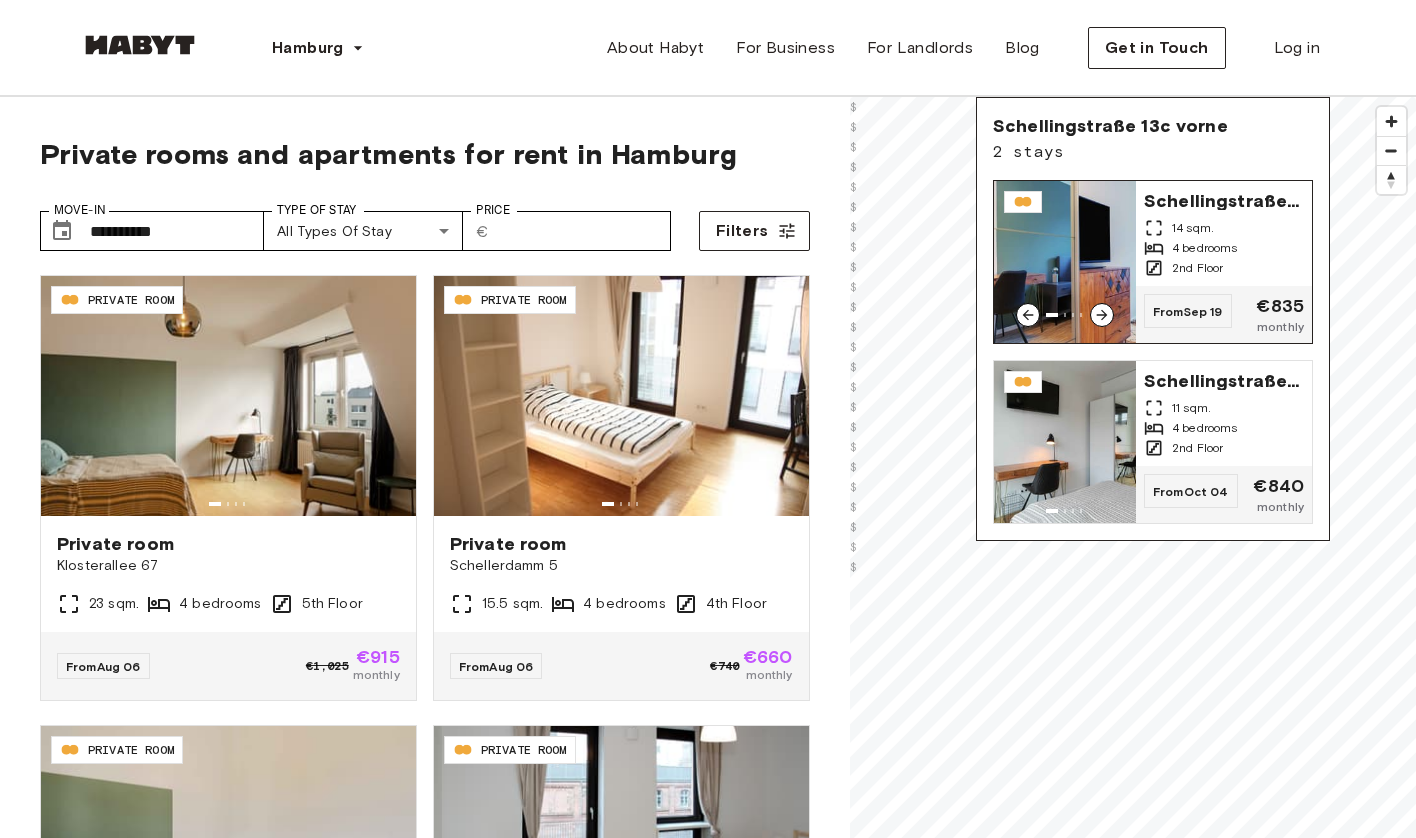 click 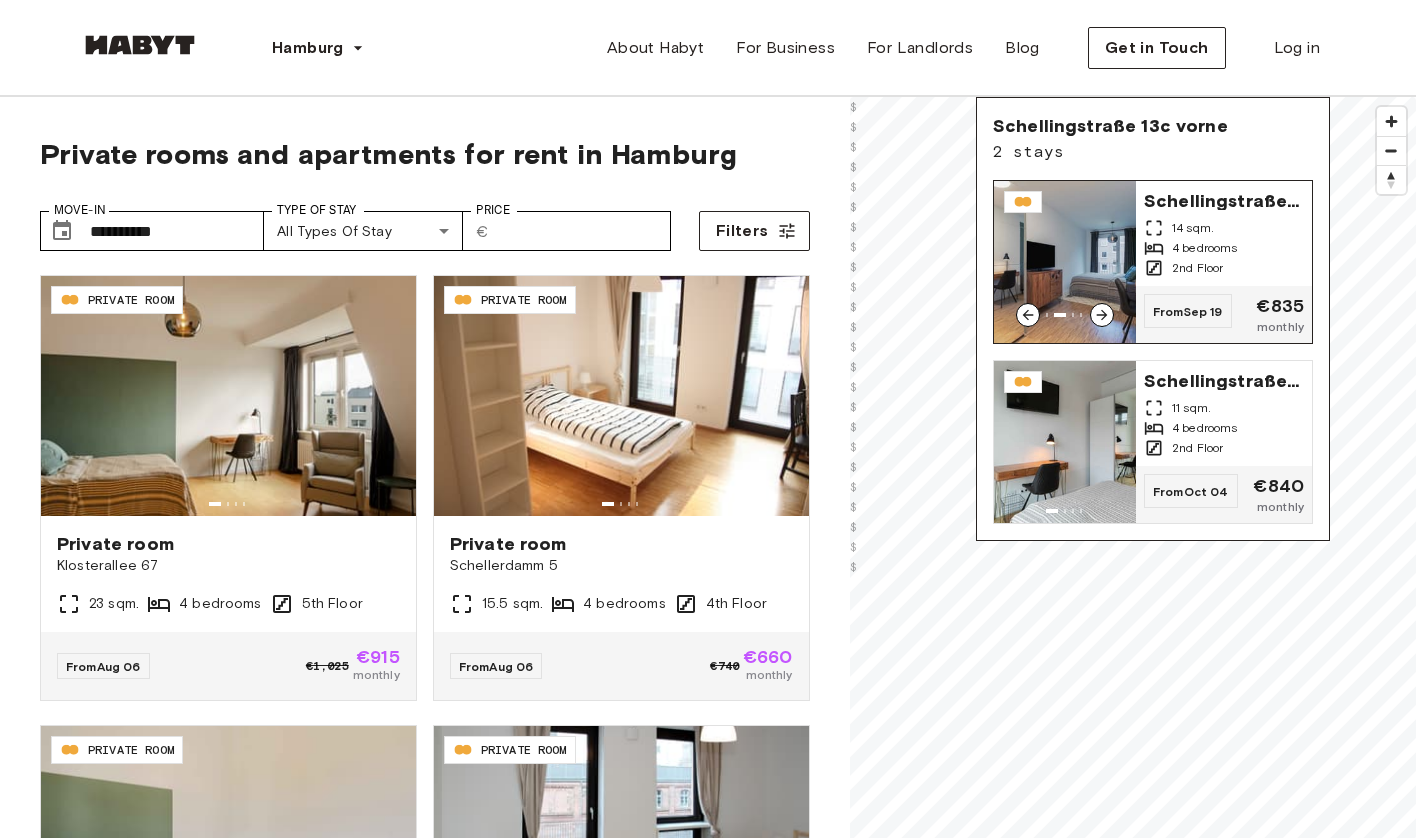 click 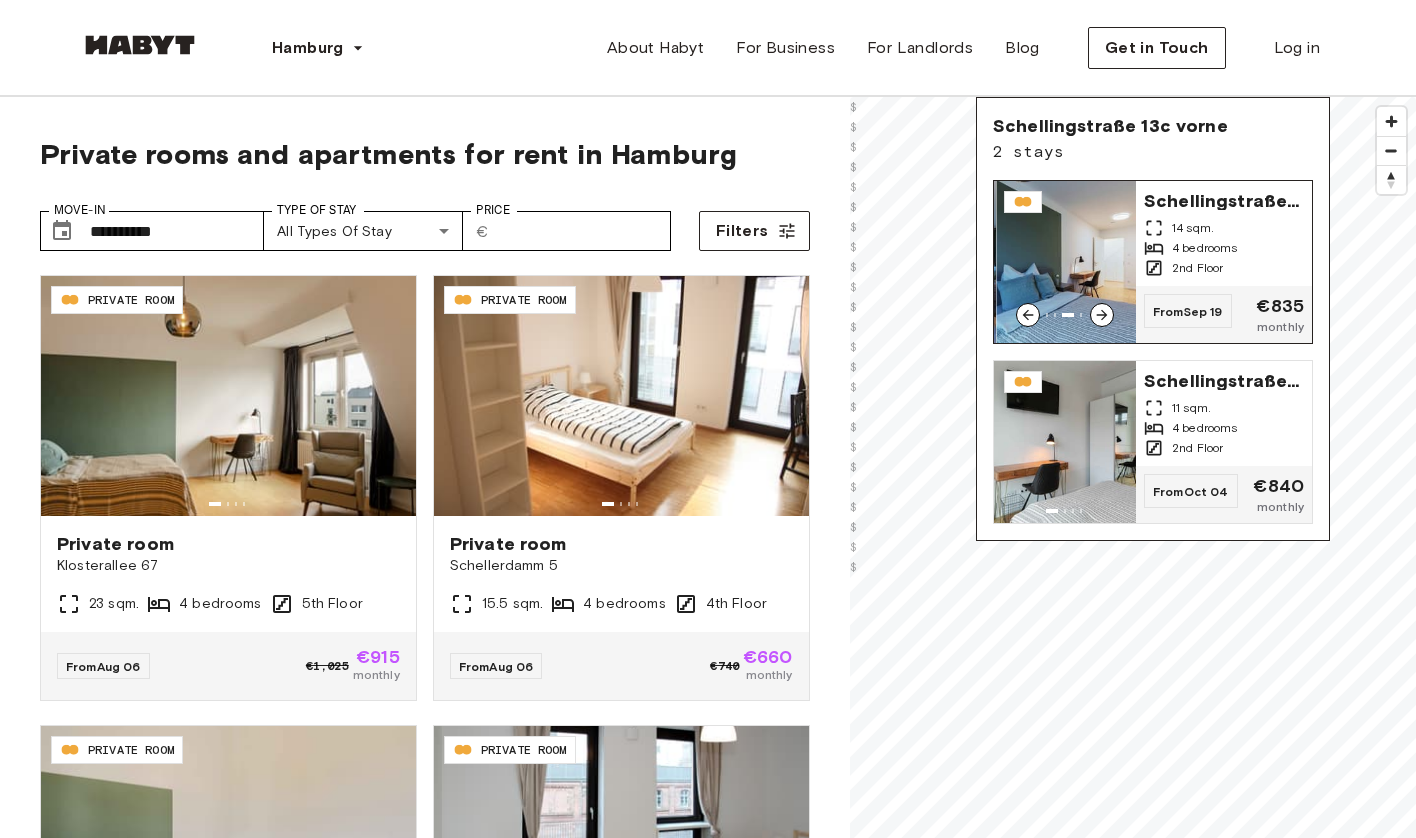 click 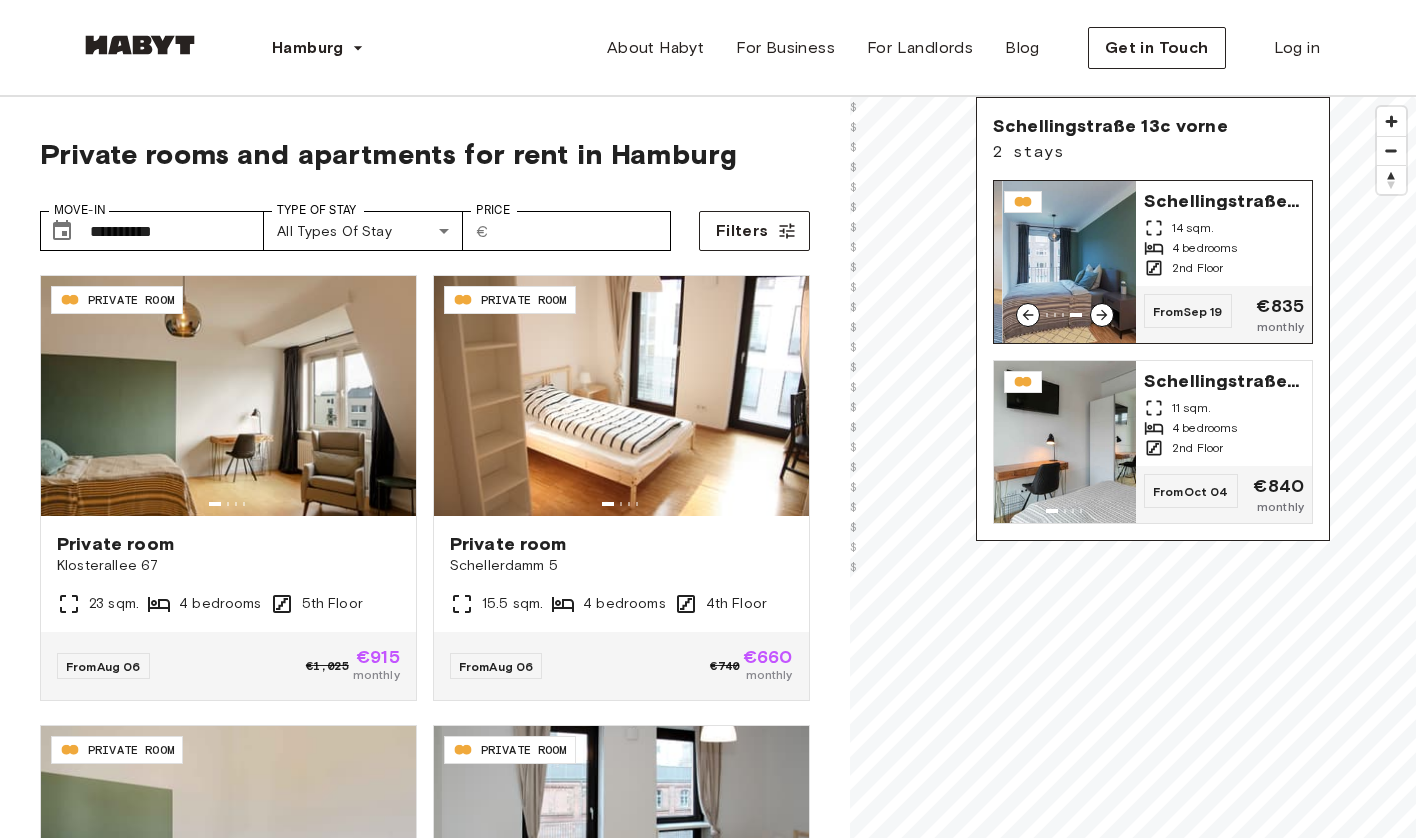 click 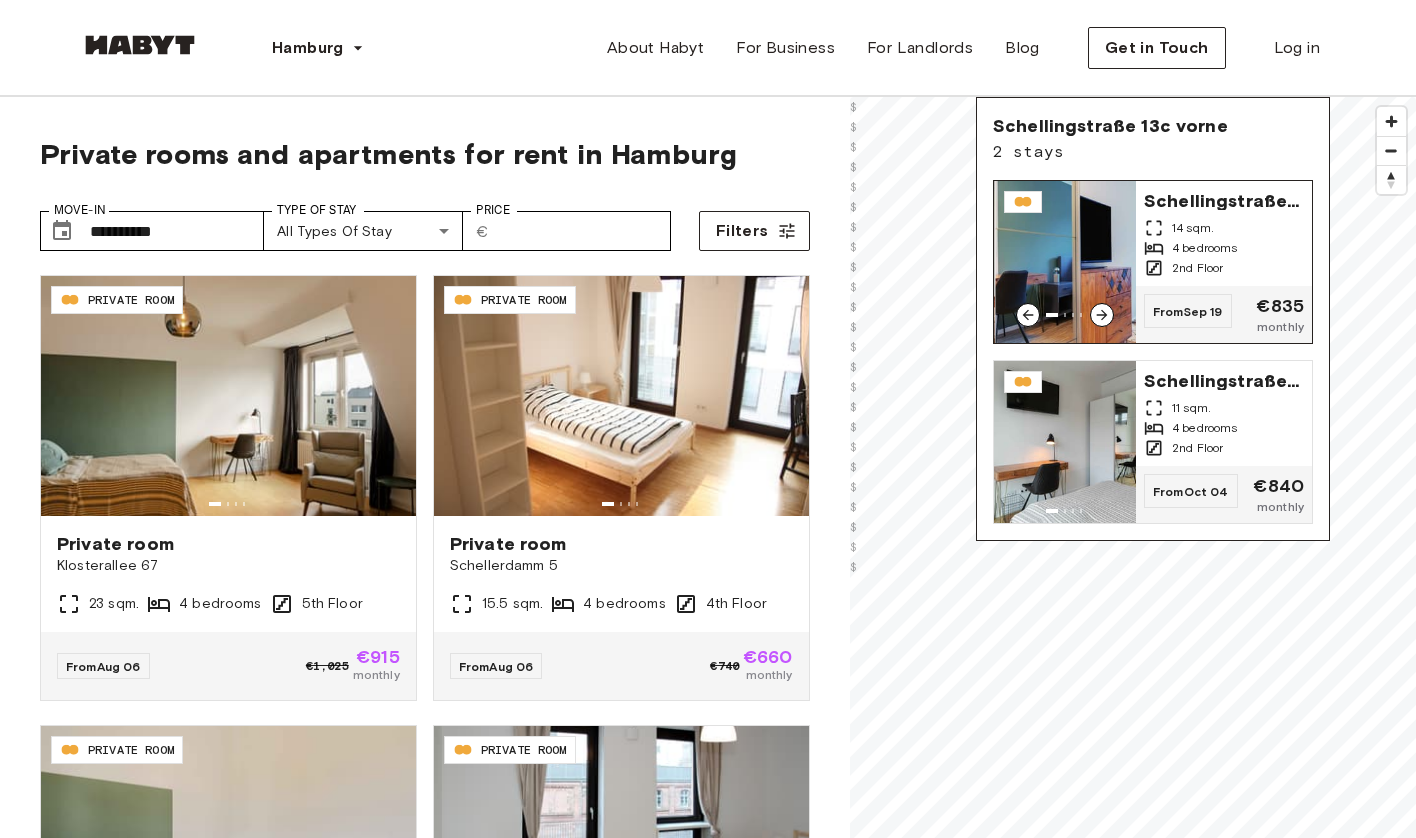 click 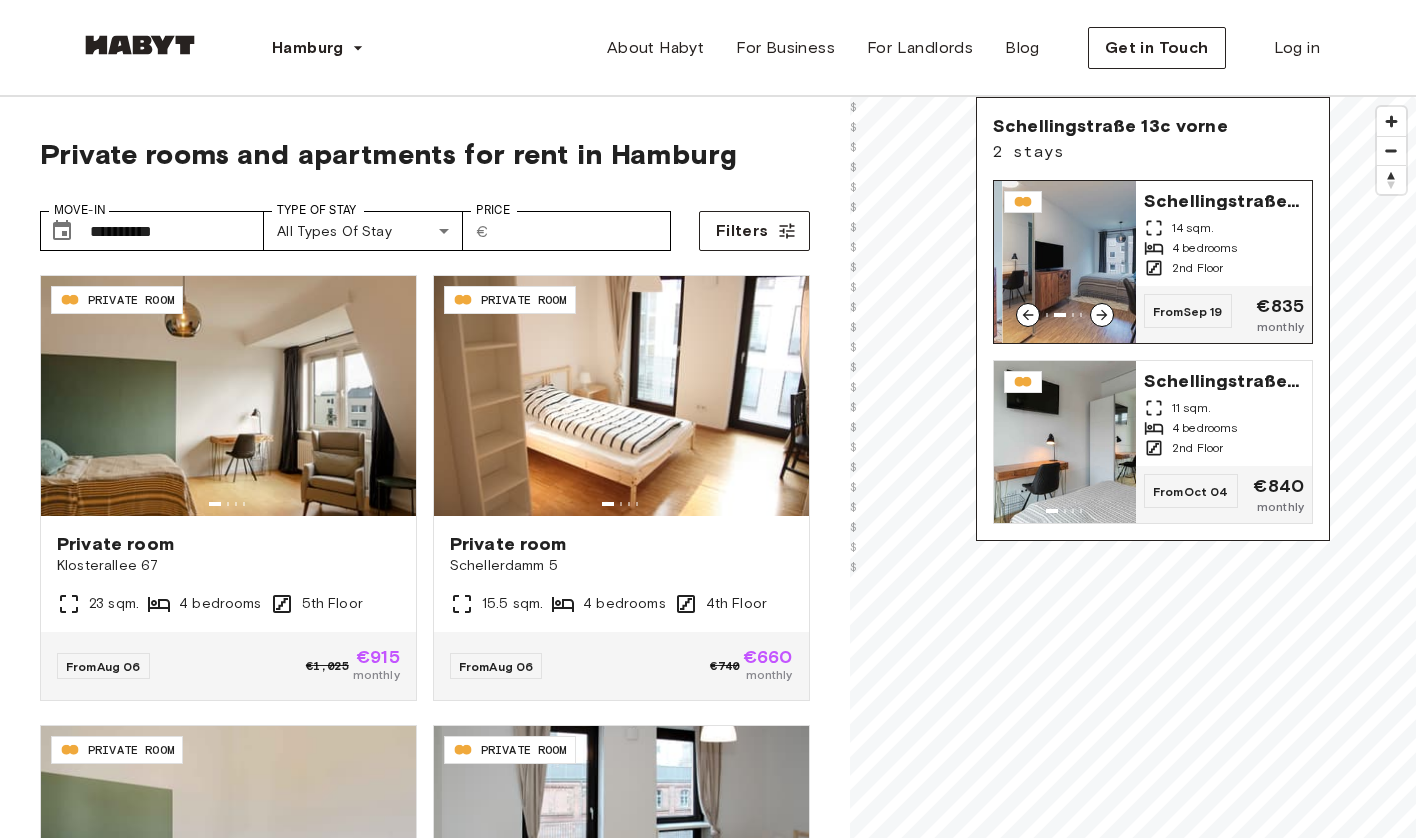 click 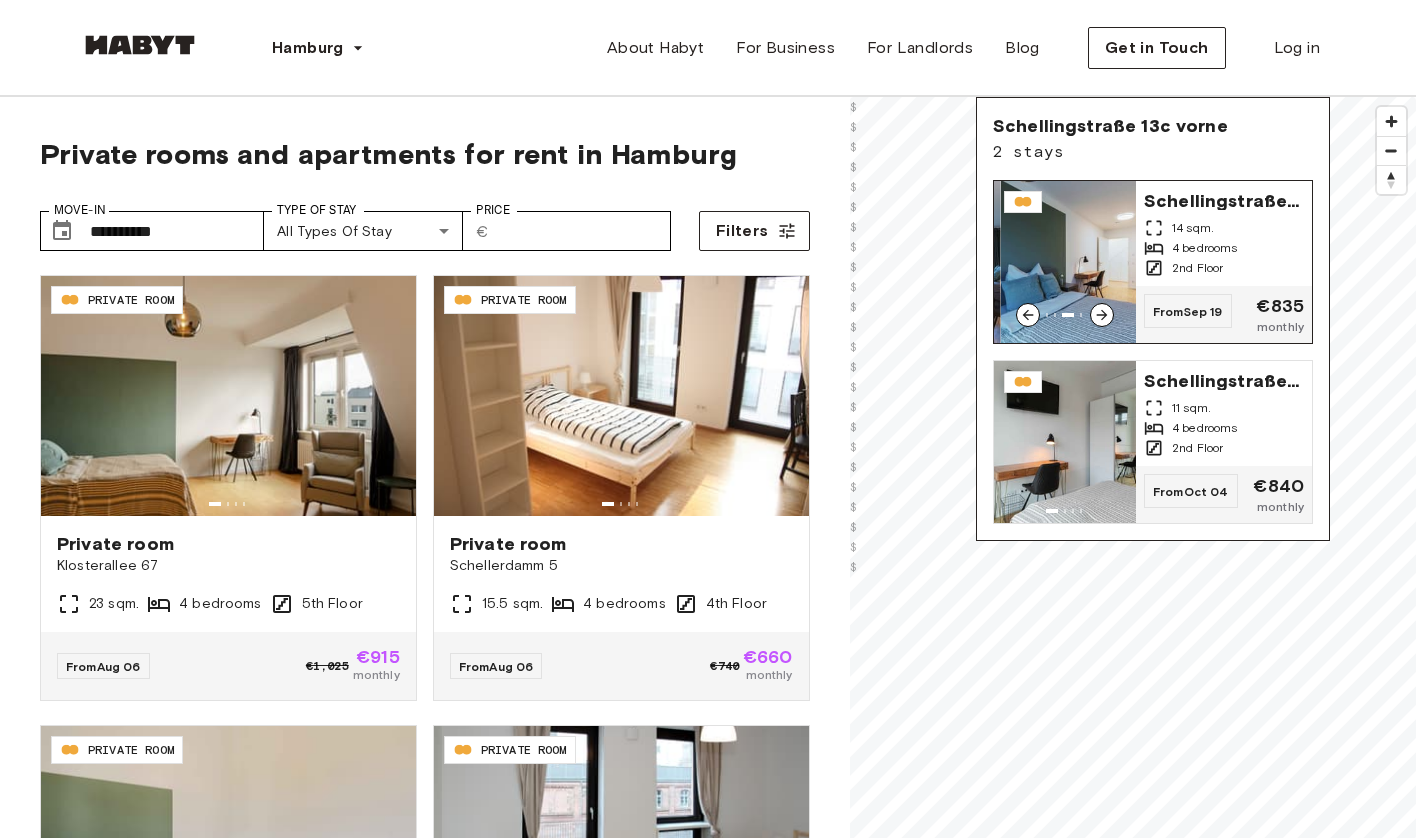 click 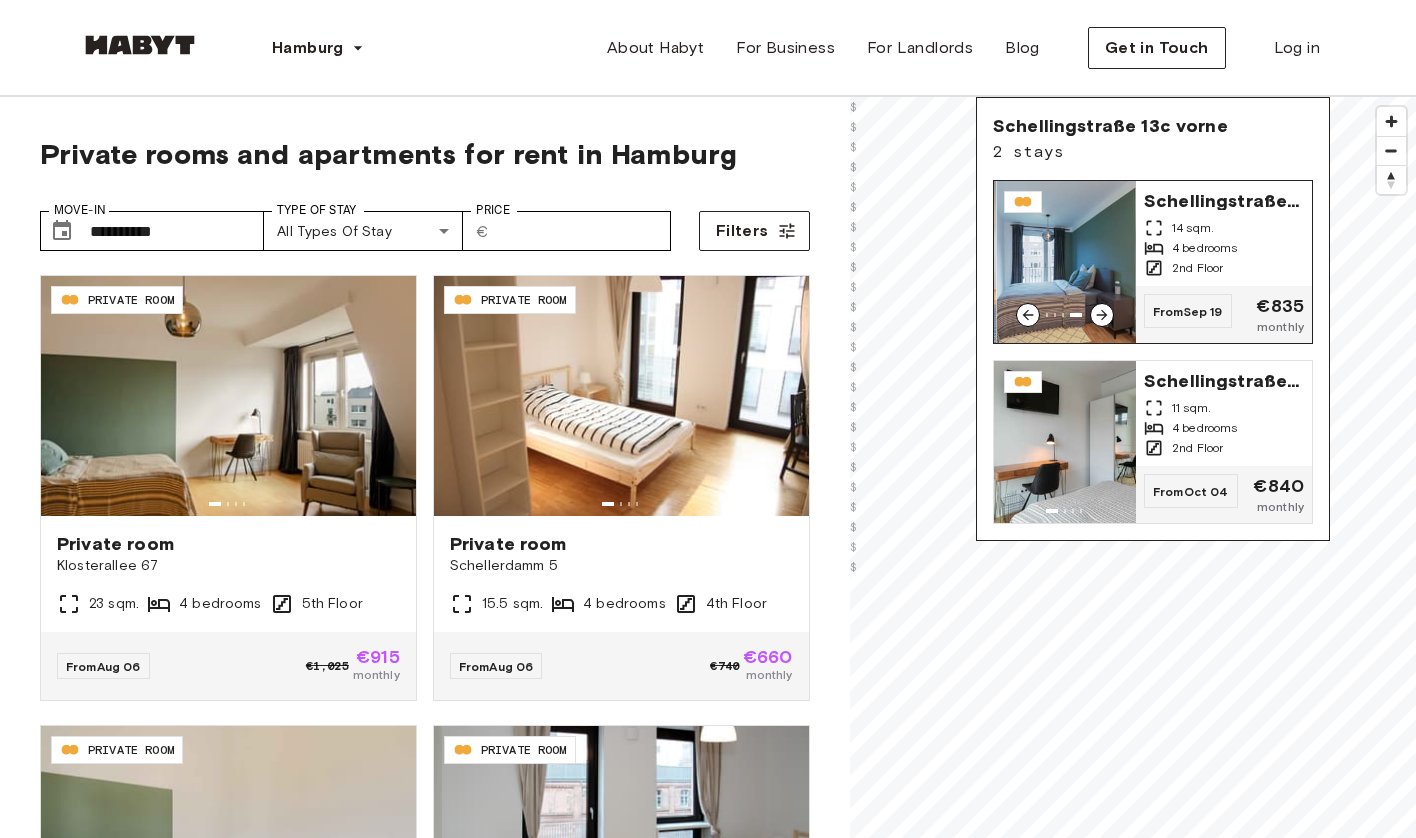 click 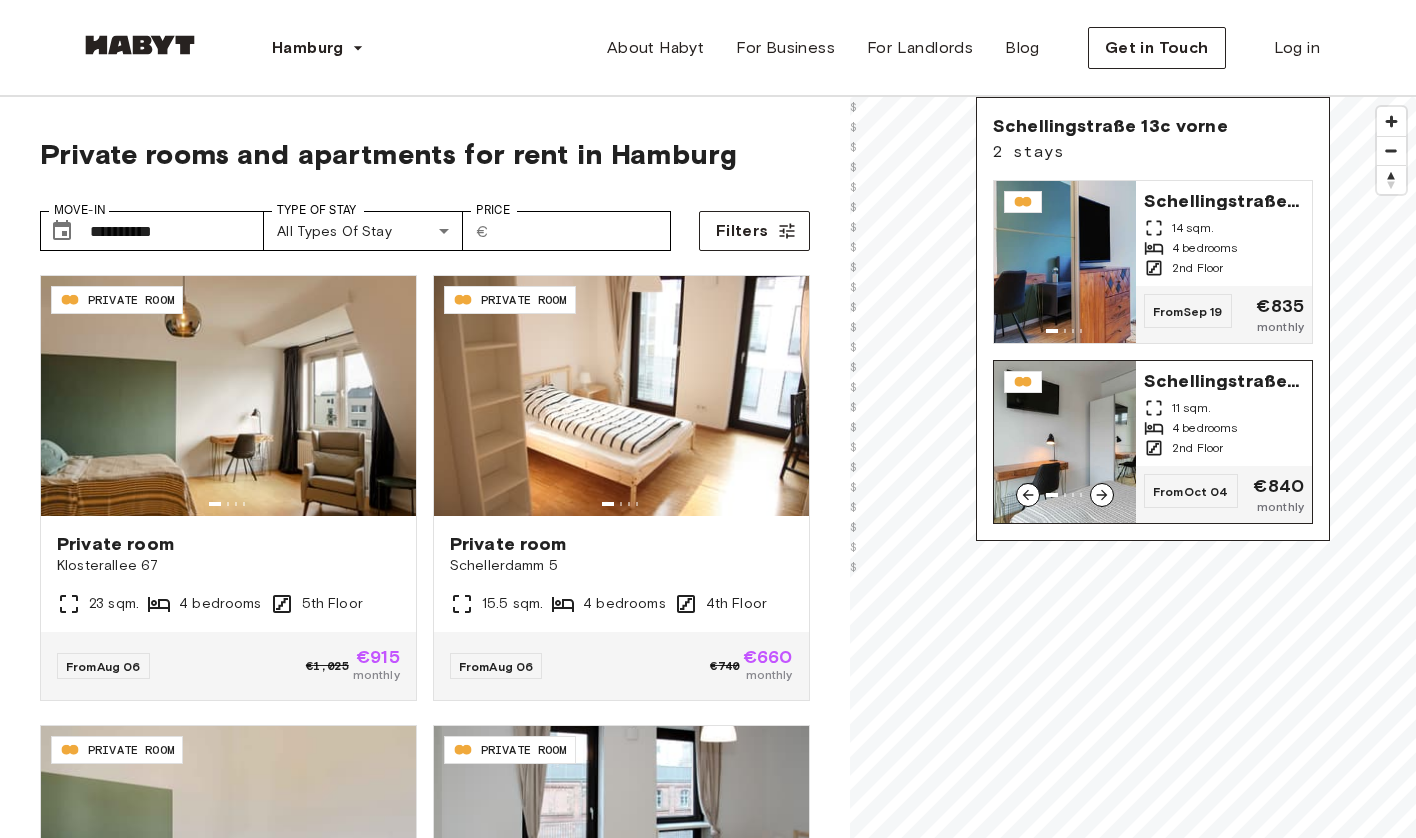 click at bounding box center (1102, 495) 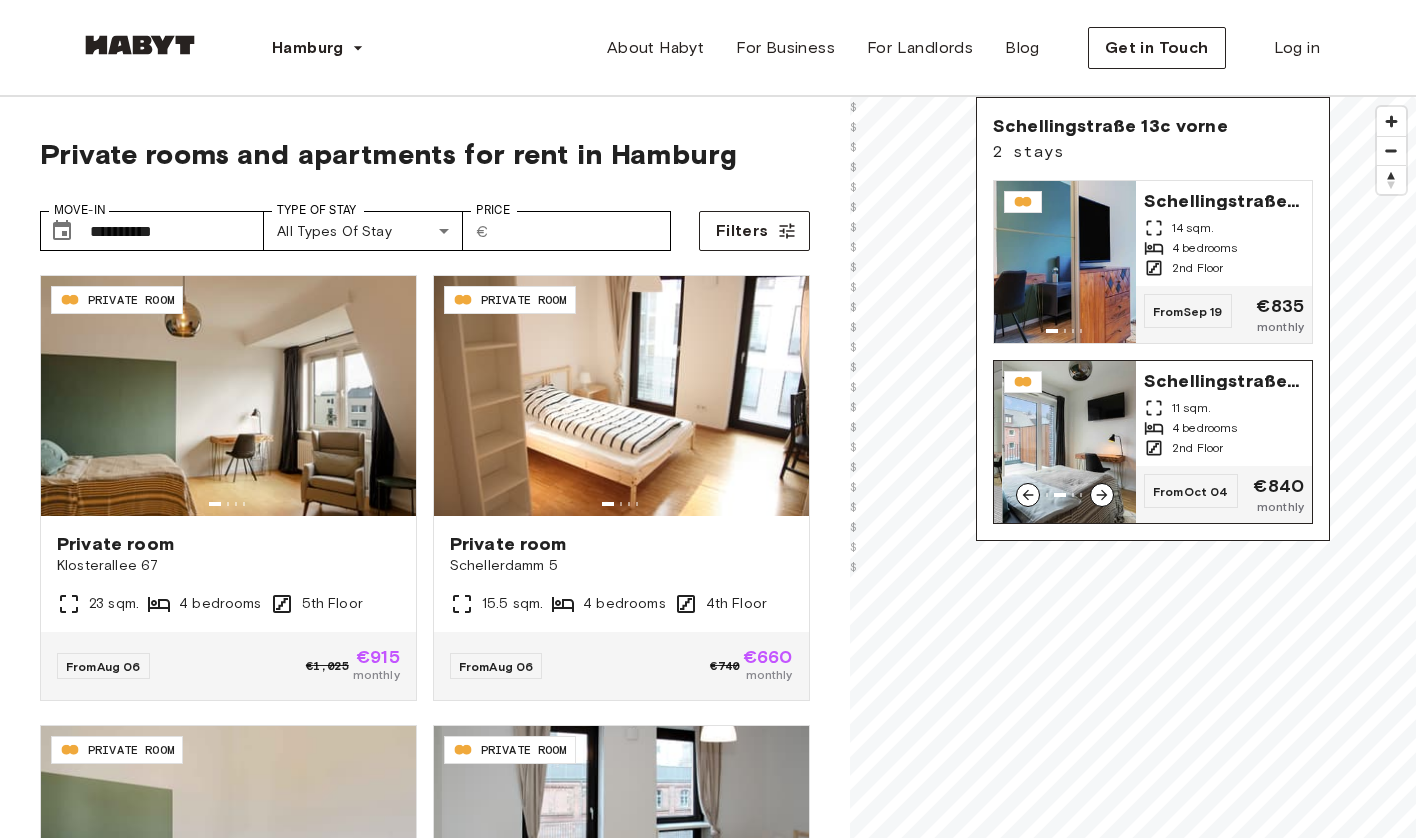 click at bounding box center [1102, 495] 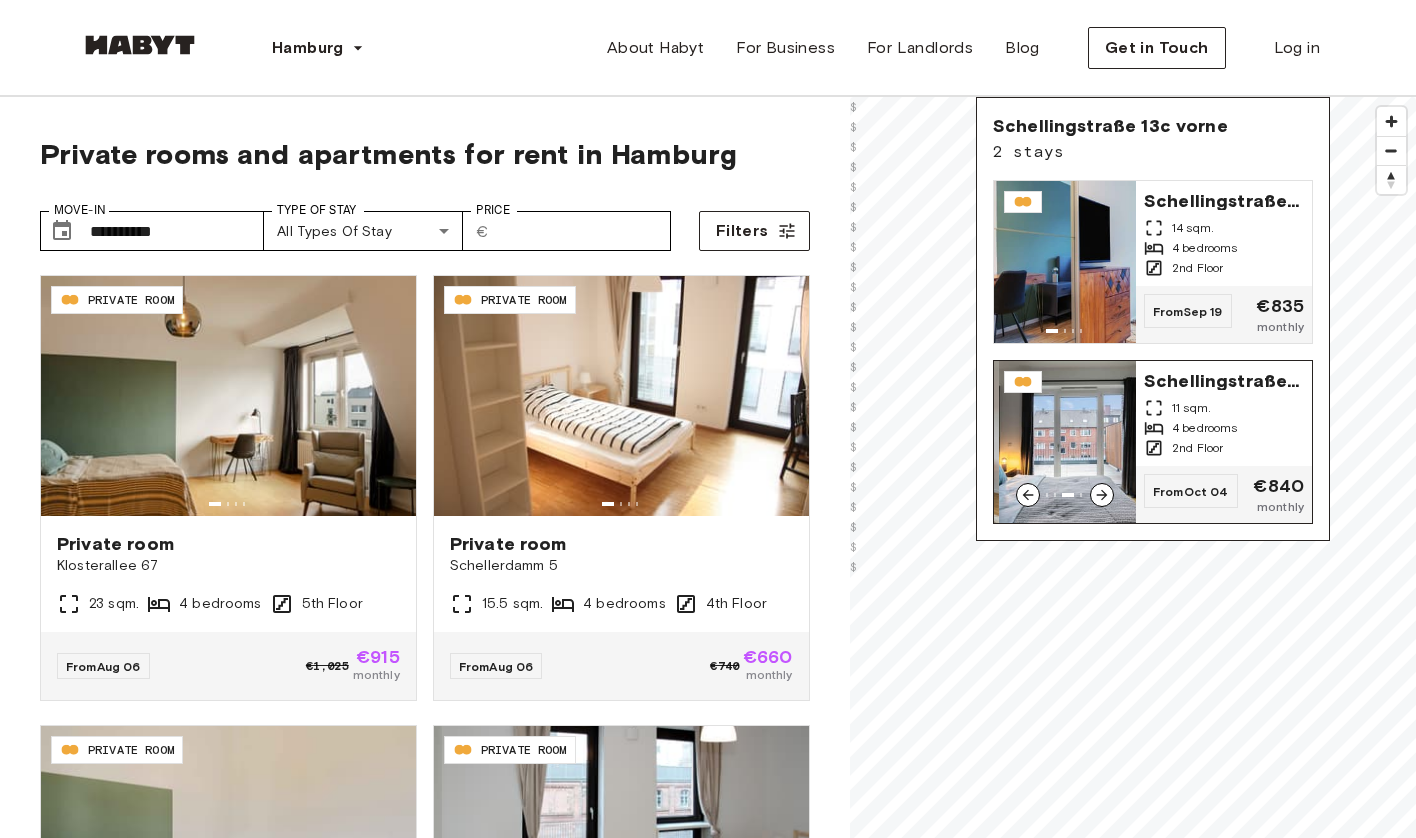 click at bounding box center [1102, 495] 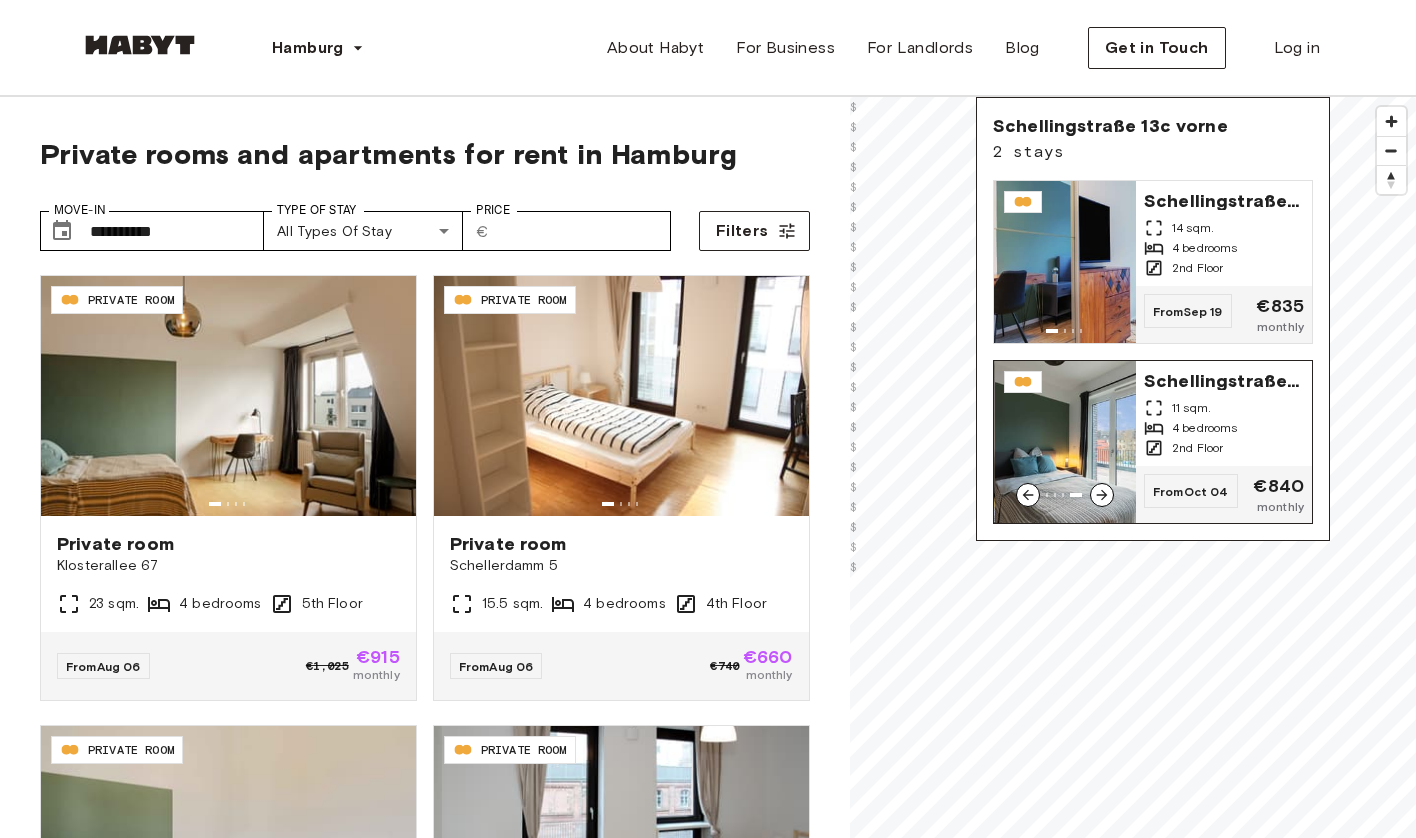 click at bounding box center (1102, 495) 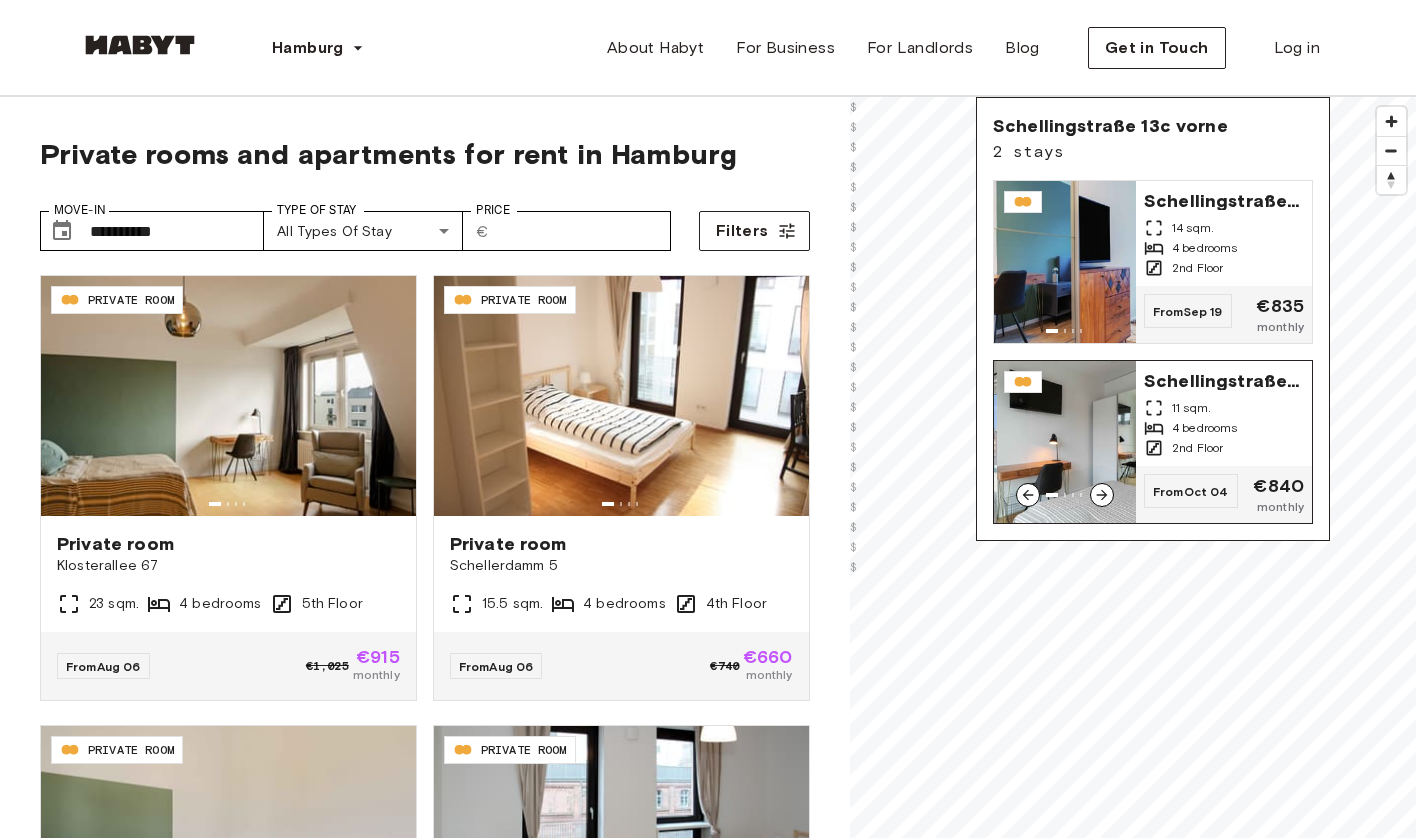 click at bounding box center (1102, 495) 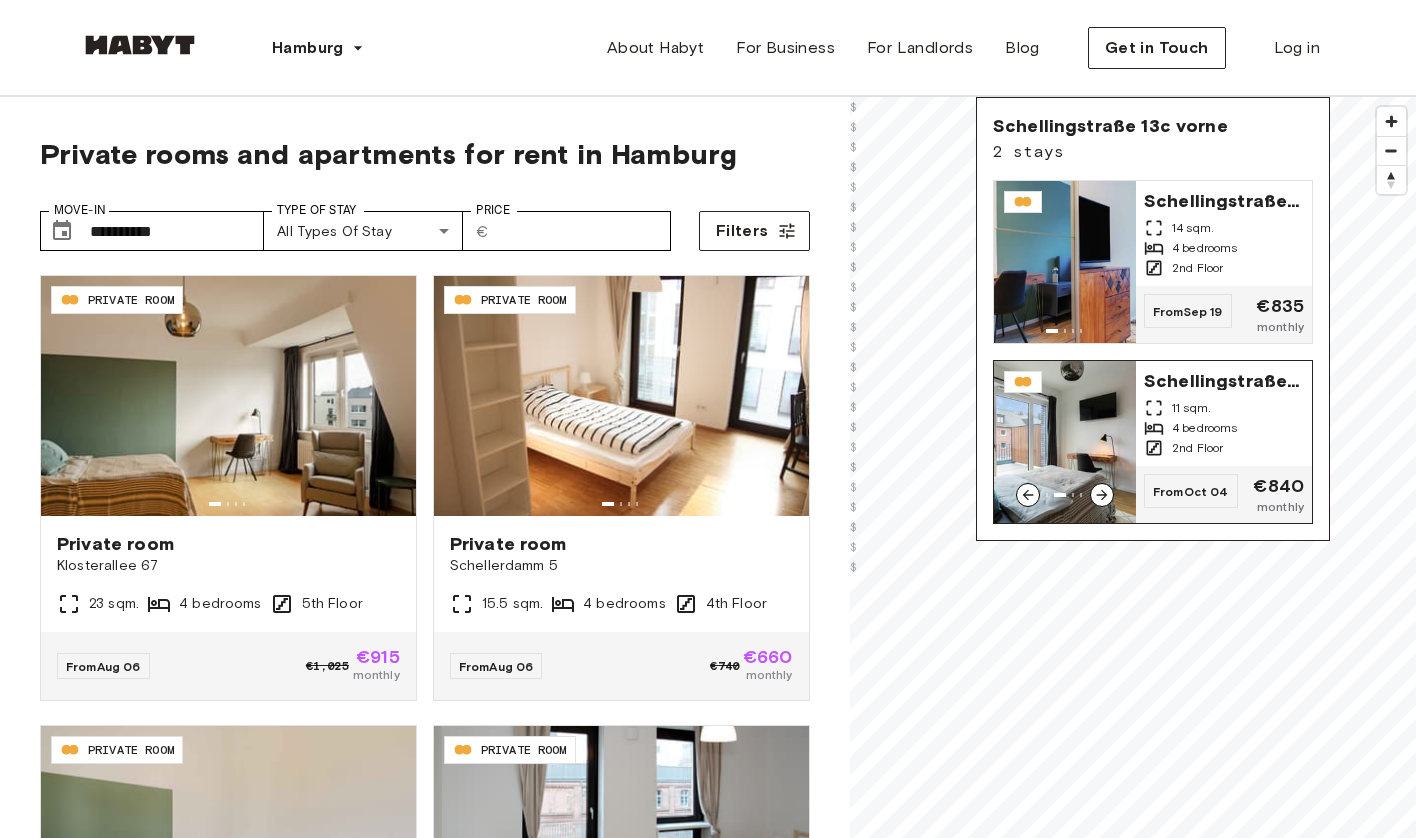 click at bounding box center (1102, 495) 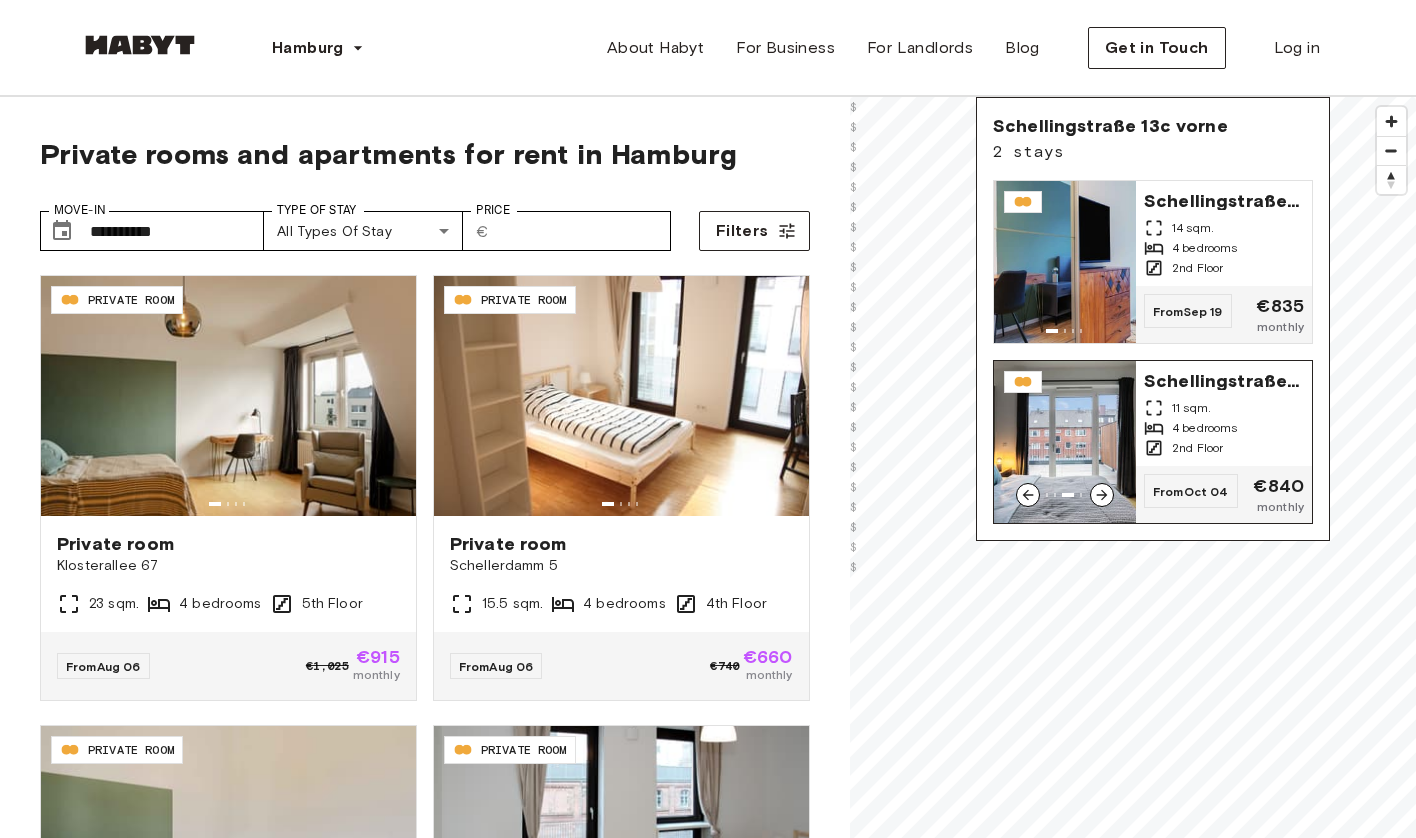 click at bounding box center [1102, 495] 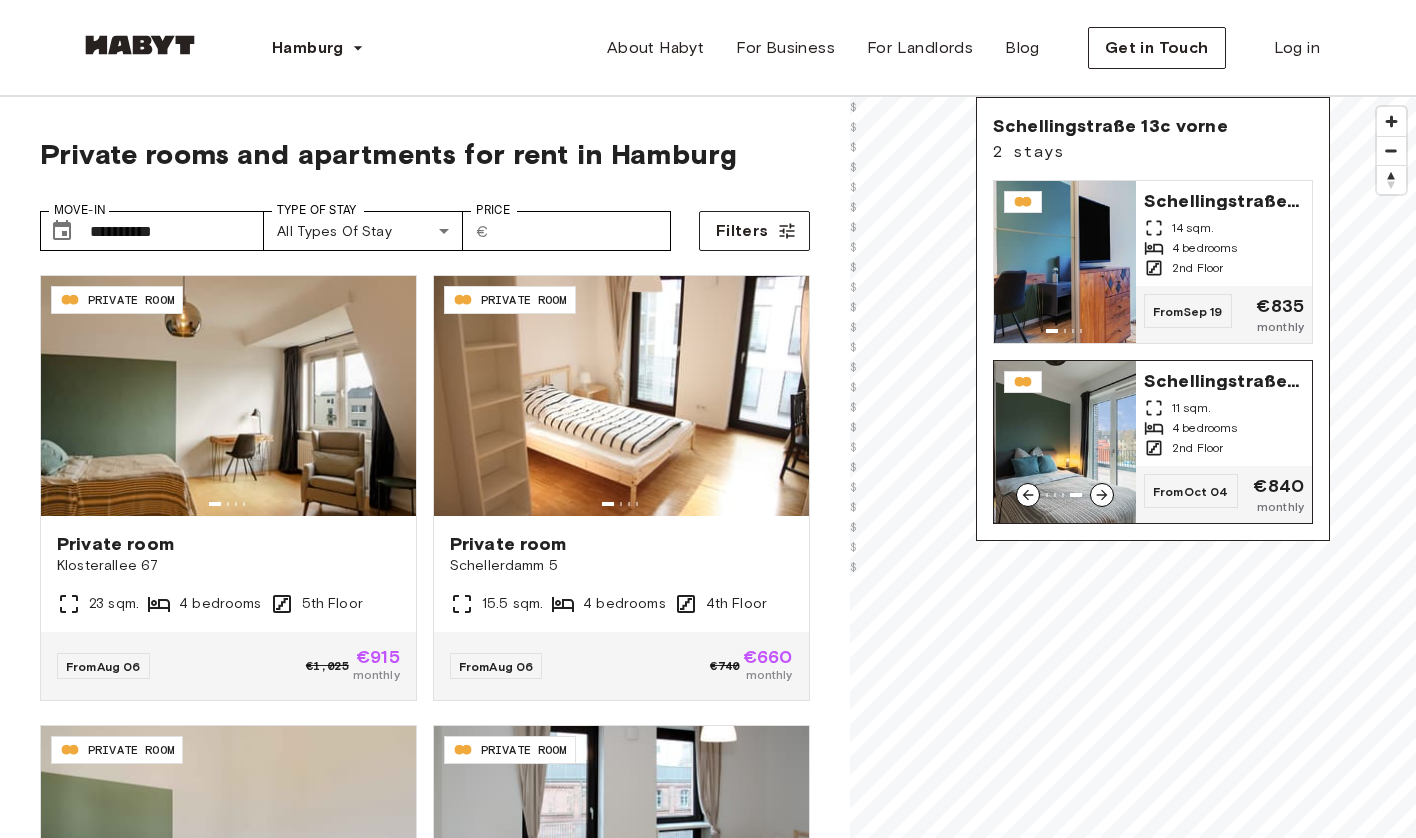 click at bounding box center (1102, 495) 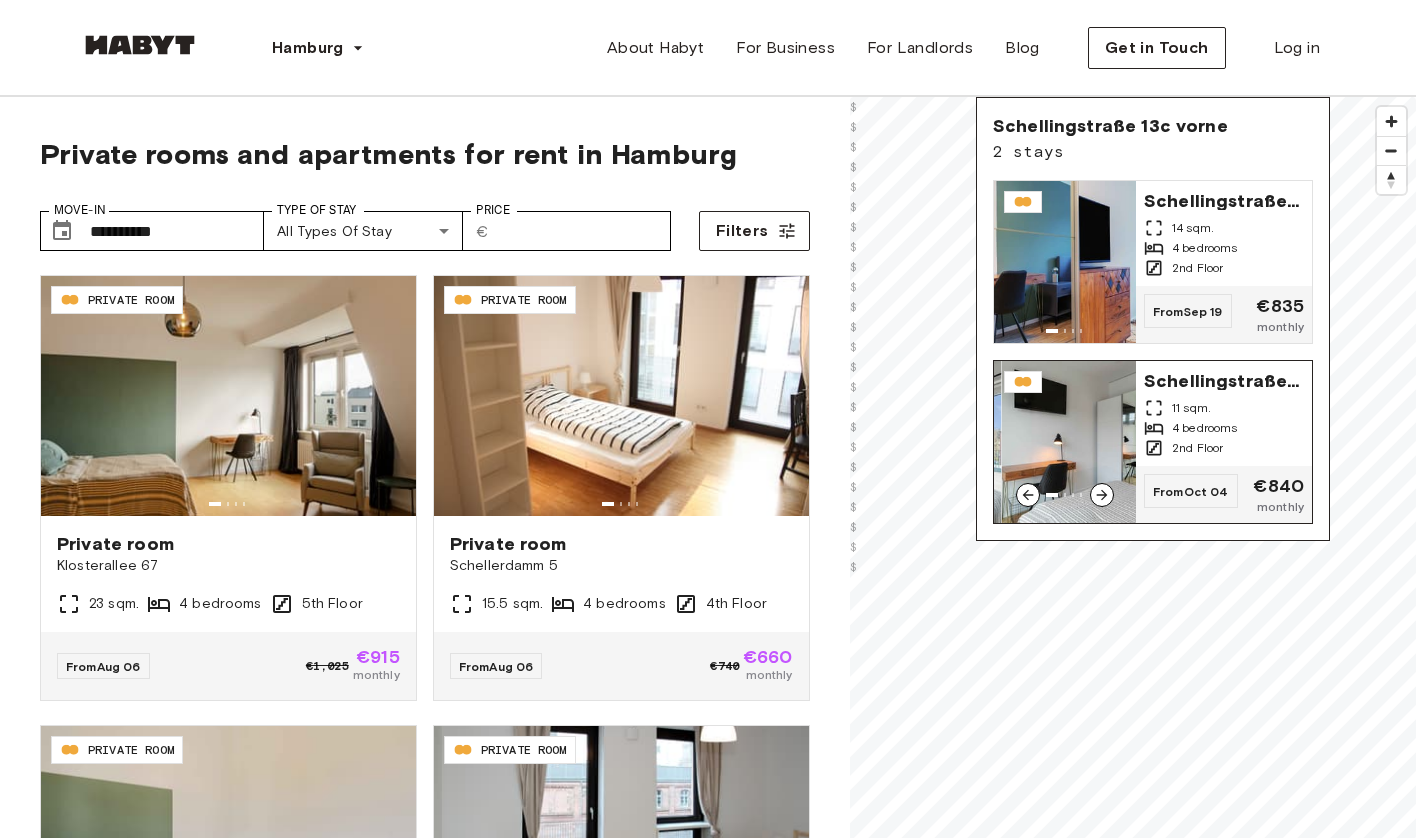 click at bounding box center (1102, 495) 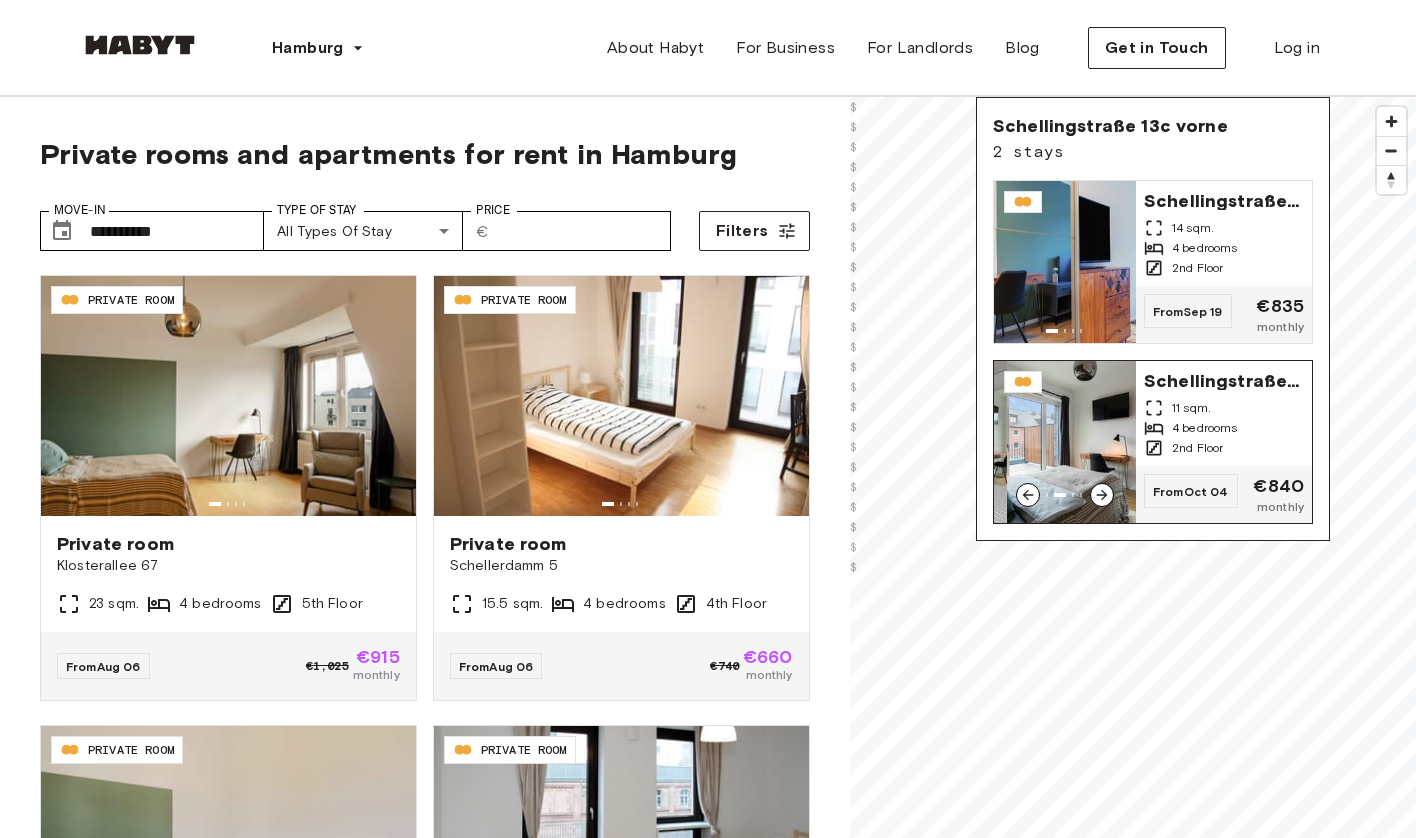 click at bounding box center (1102, 495) 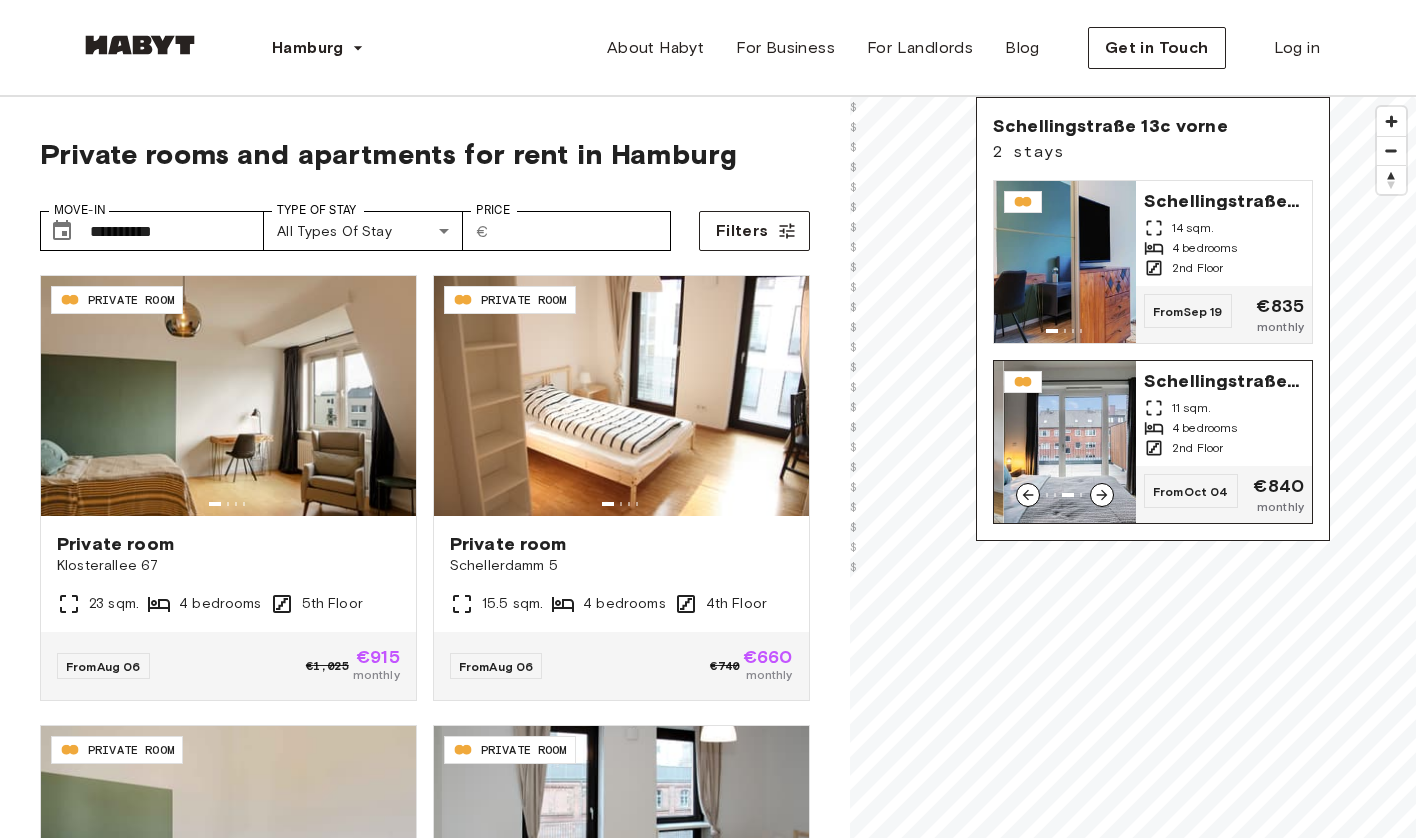click at bounding box center (1102, 495) 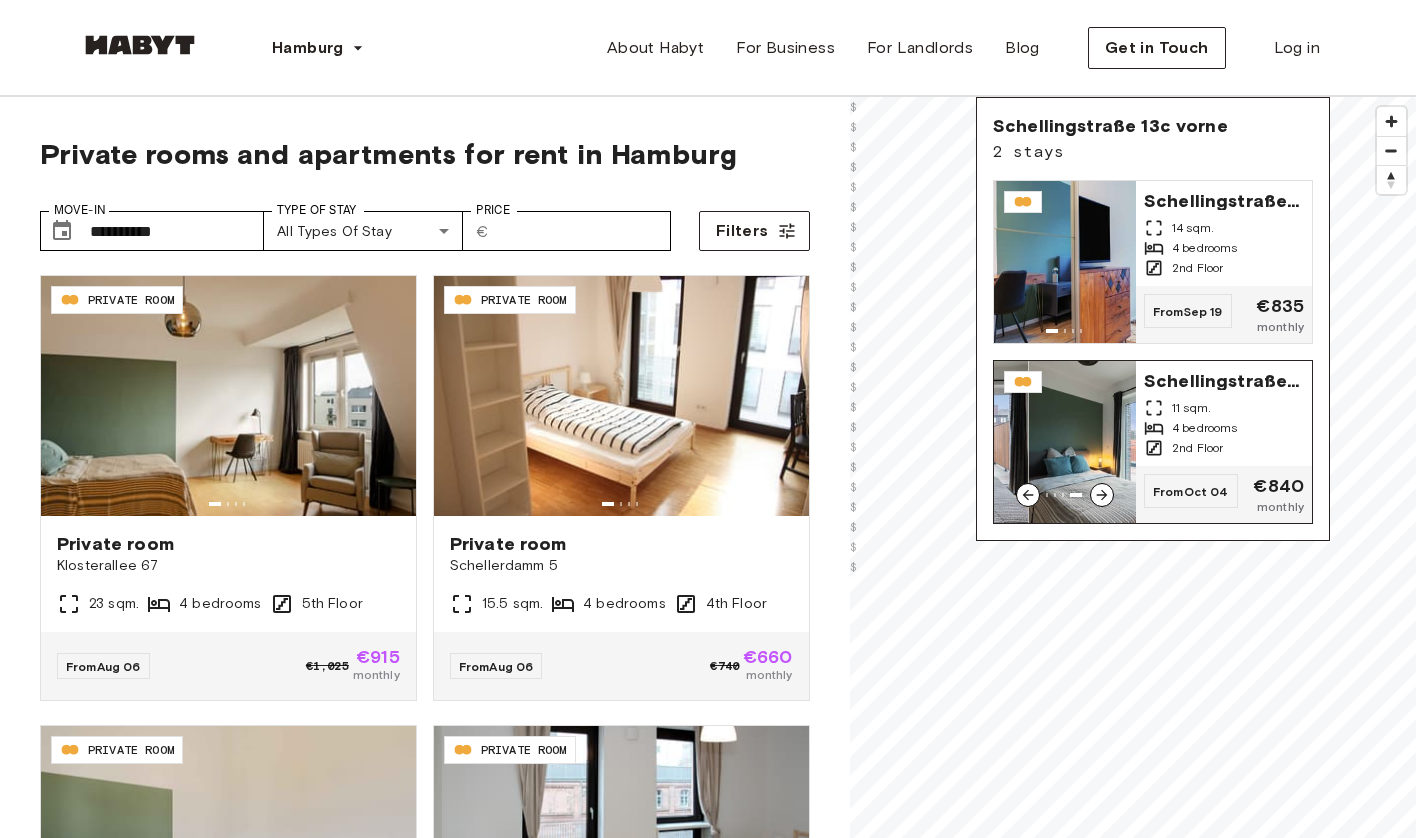 click at bounding box center (1102, 495) 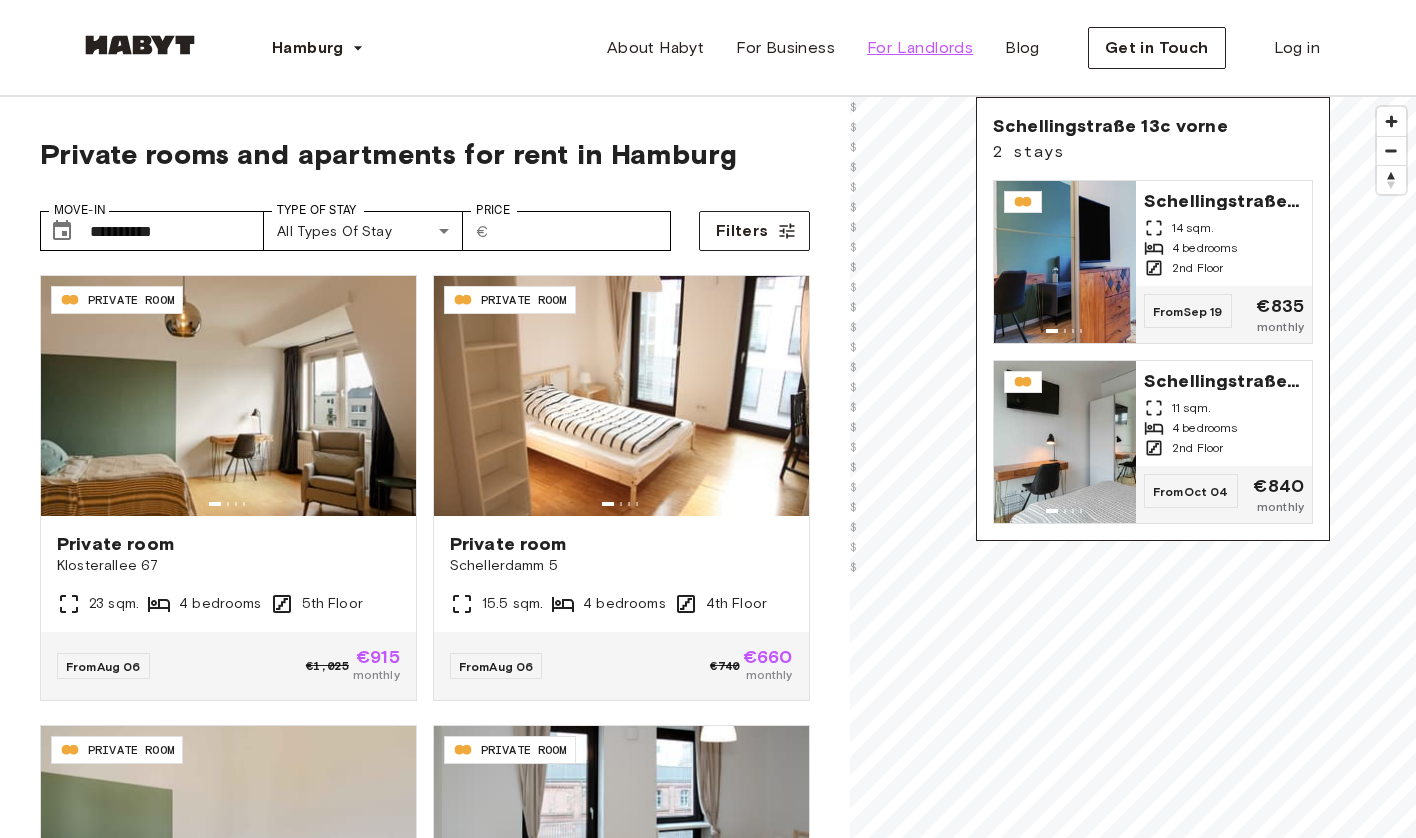 click on "For Landlords" at bounding box center [920, 48] 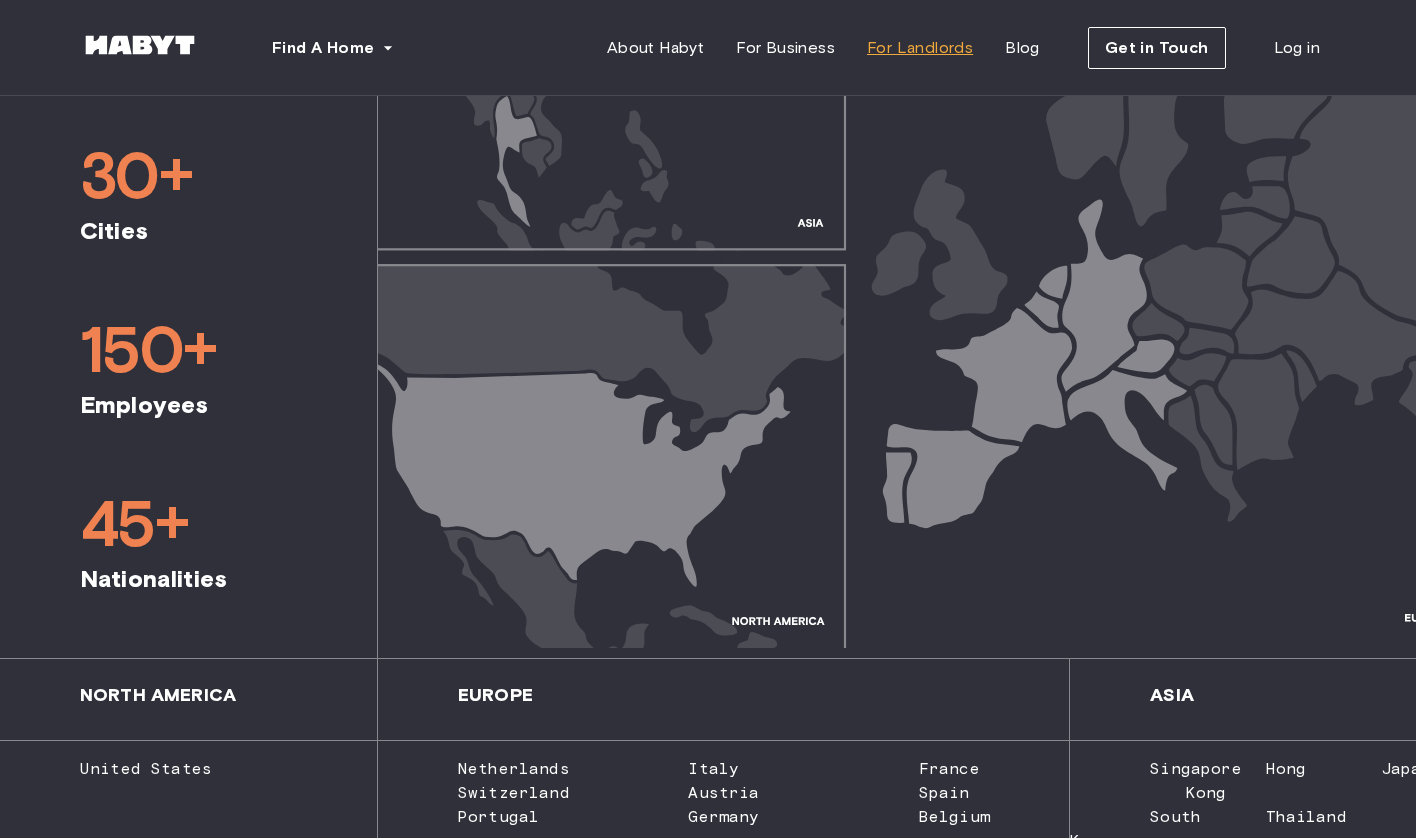 scroll, scrollTop: 1332, scrollLeft: 0, axis: vertical 